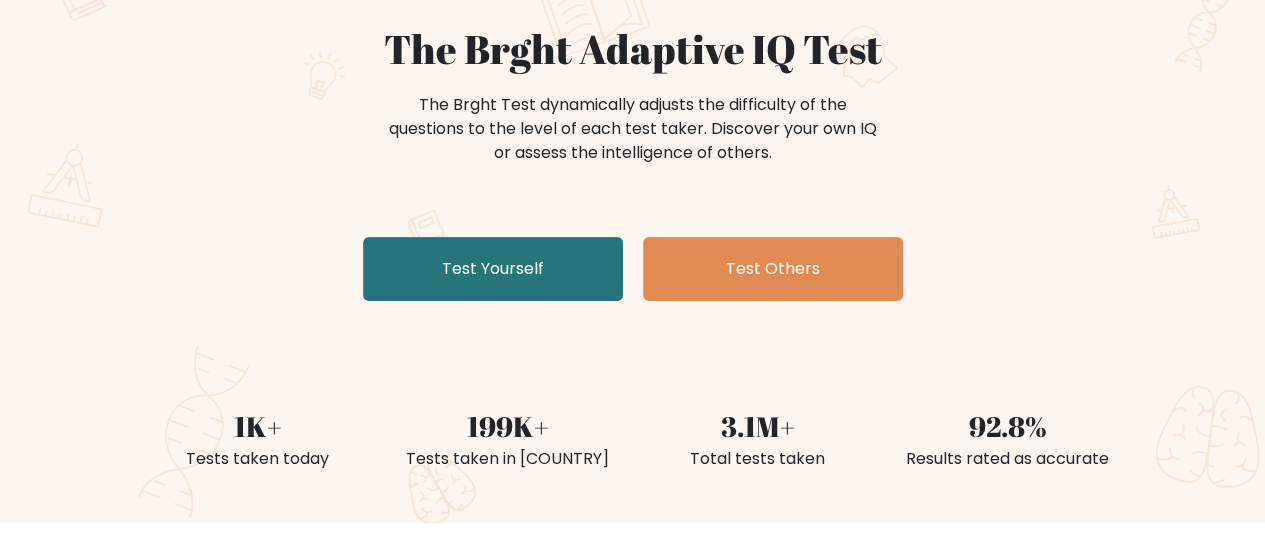 scroll, scrollTop: 200, scrollLeft: 0, axis: vertical 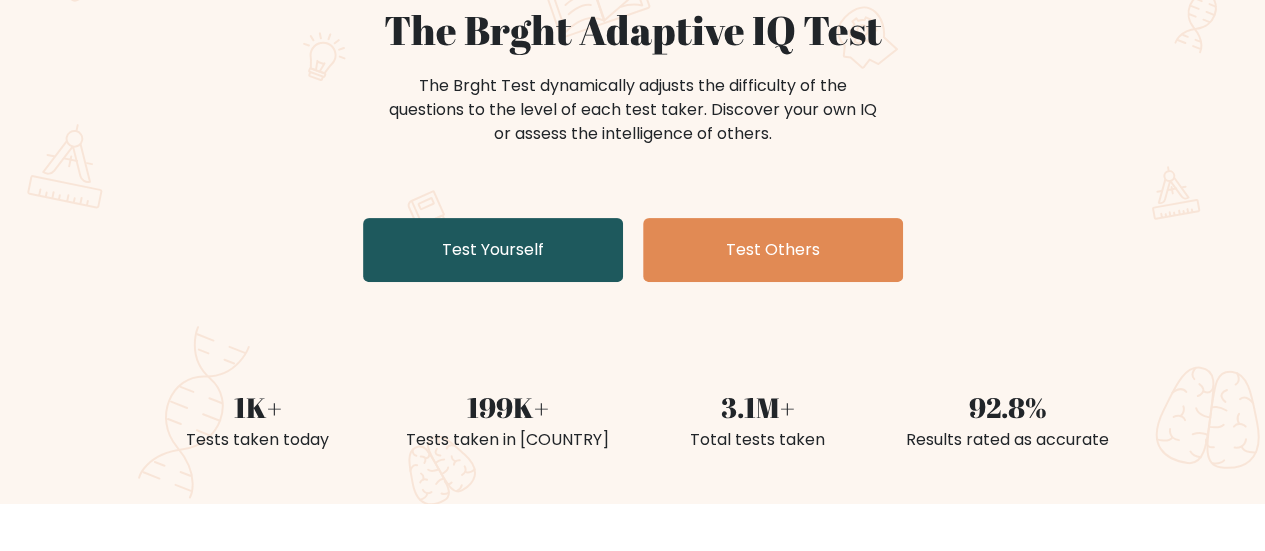 click on "Test Yourself" at bounding box center [493, 250] 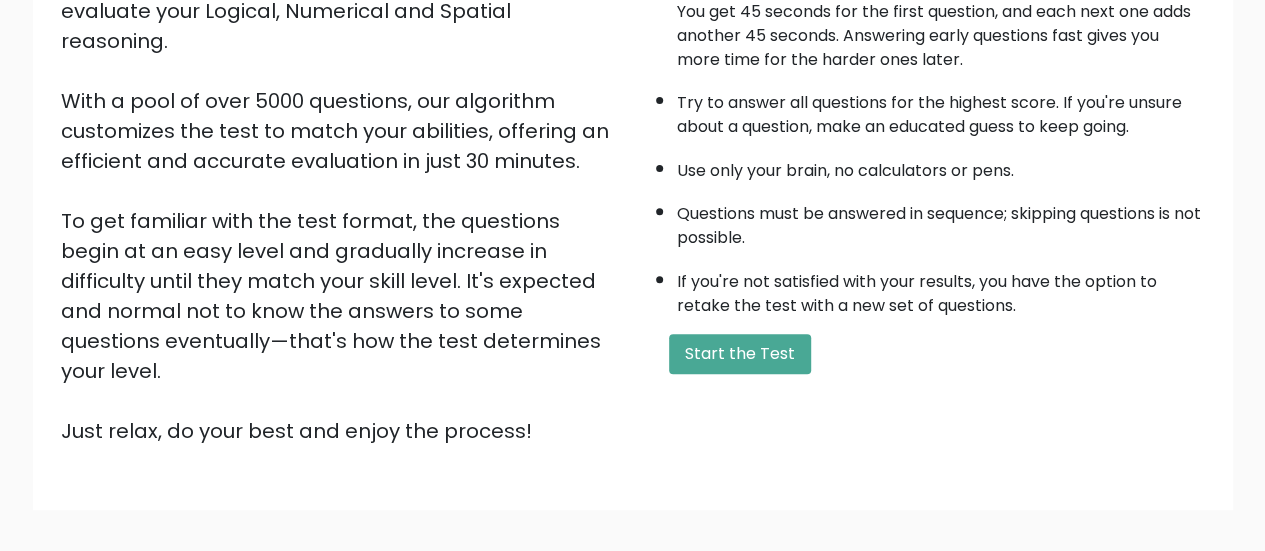 scroll, scrollTop: 364, scrollLeft: 0, axis: vertical 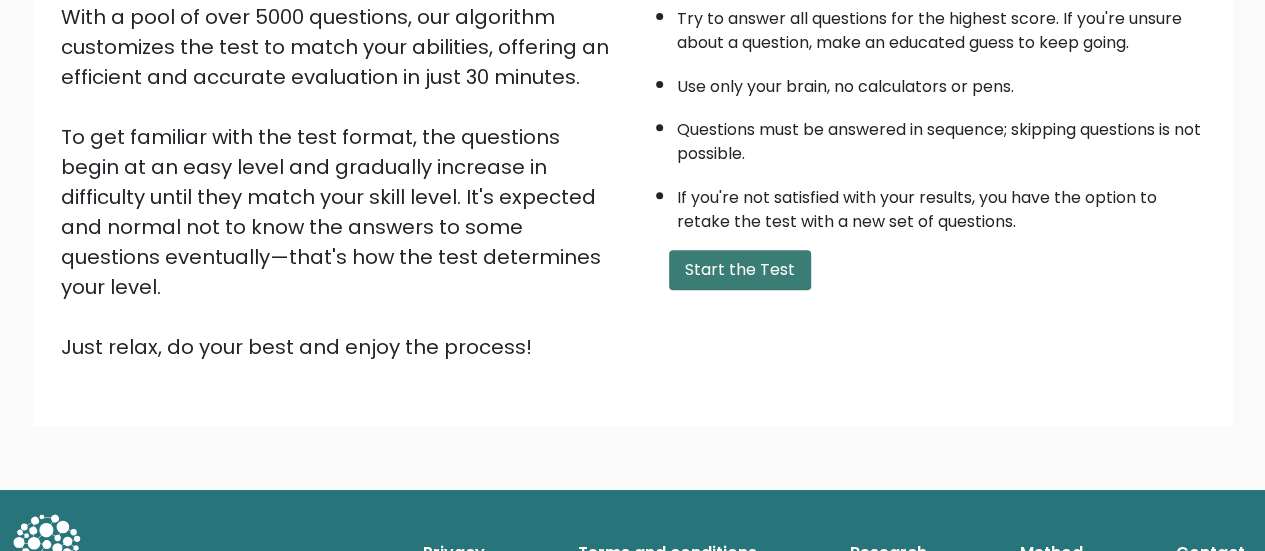 click on "Start the Test" at bounding box center [740, 270] 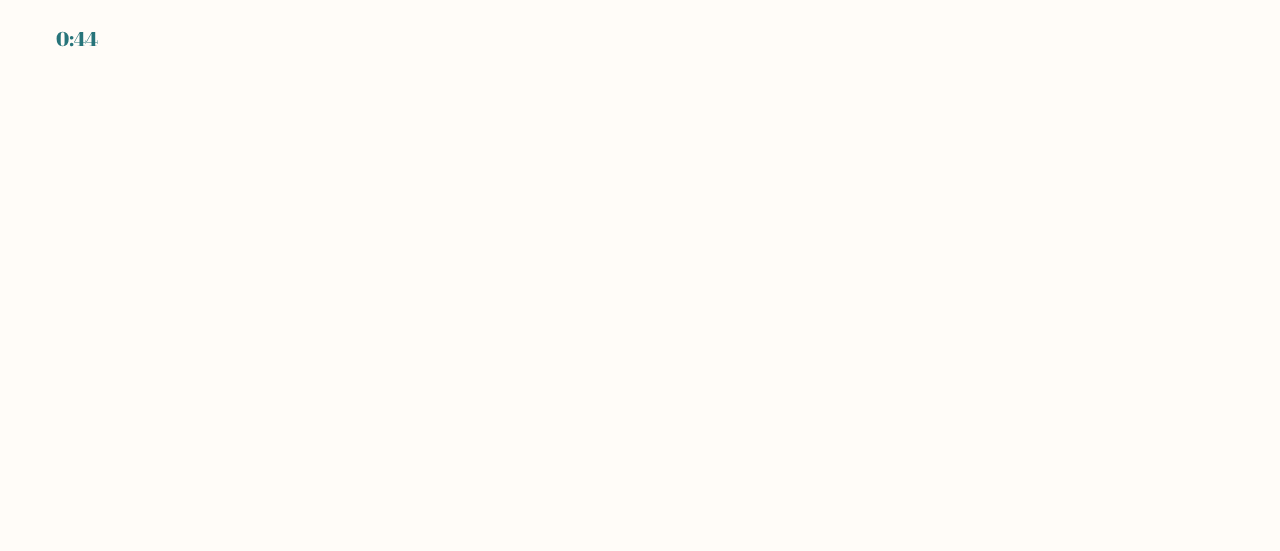 scroll, scrollTop: 0, scrollLeft: 0, axis: both 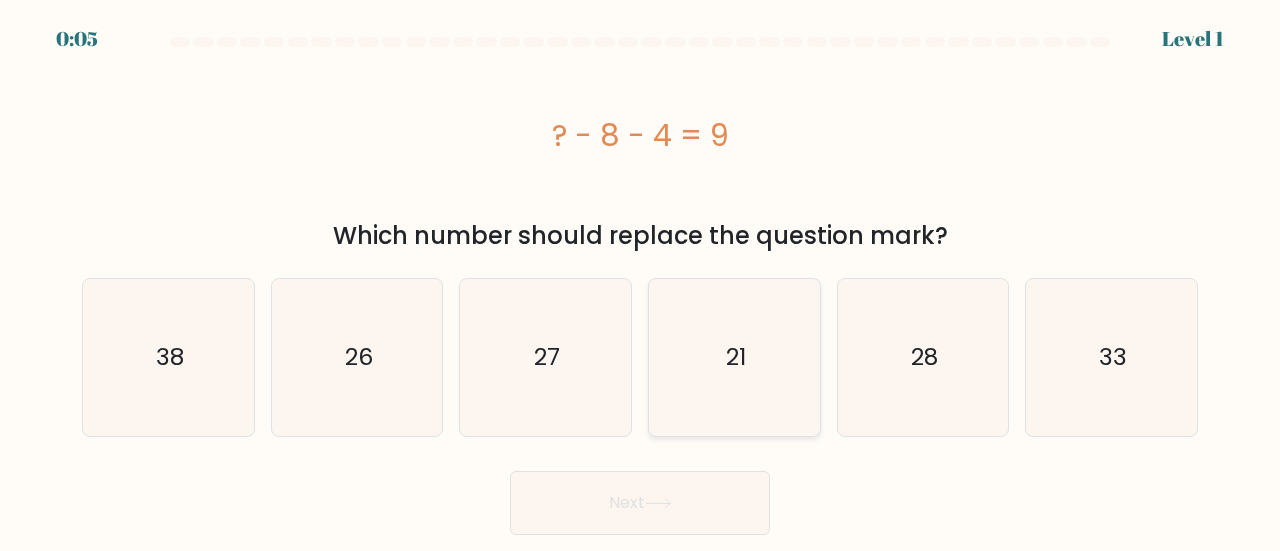 click on "21" 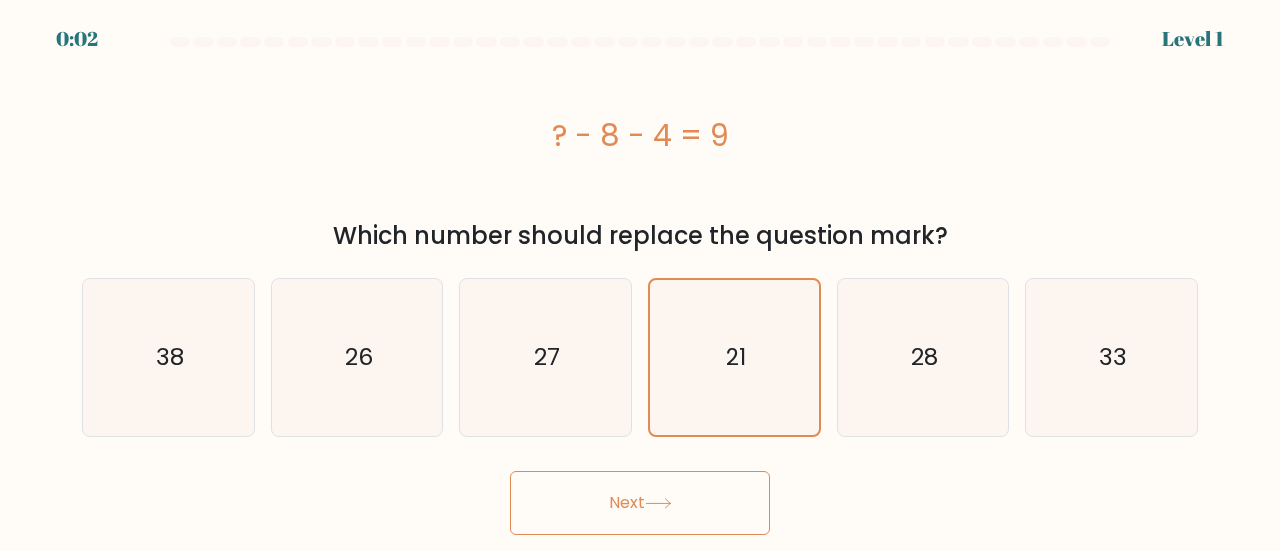 click 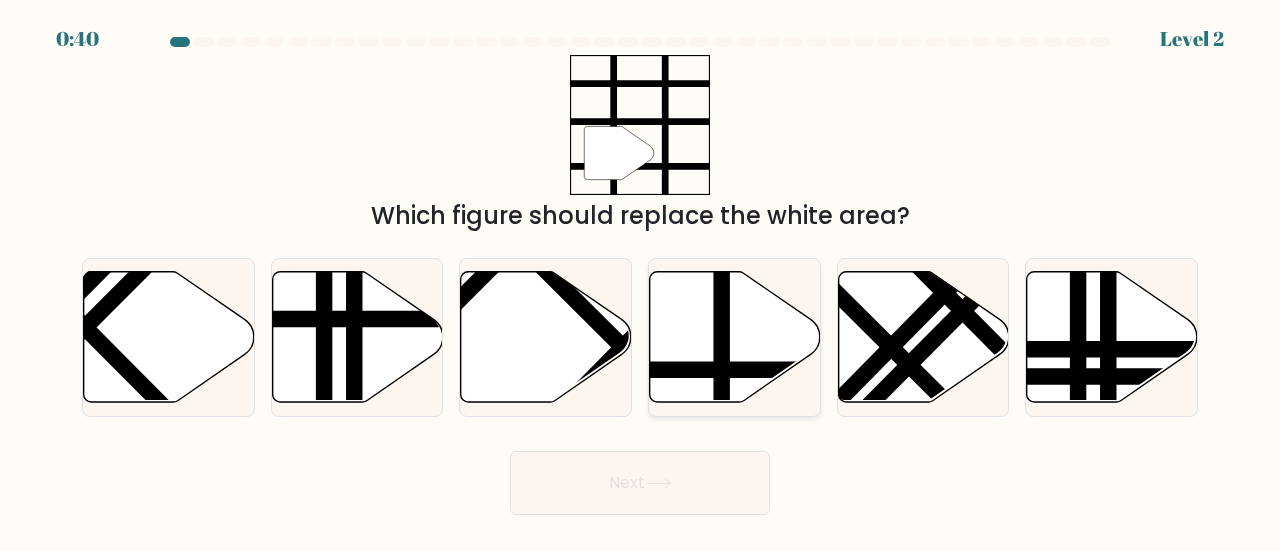 click 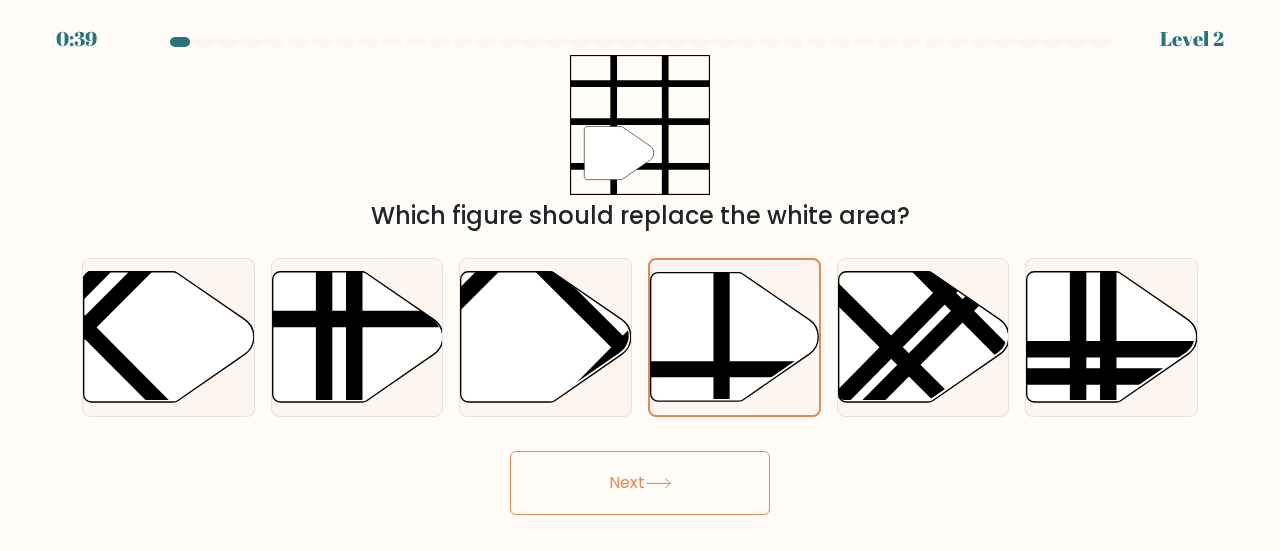 click on "Next" at bounding box center (640, 483) 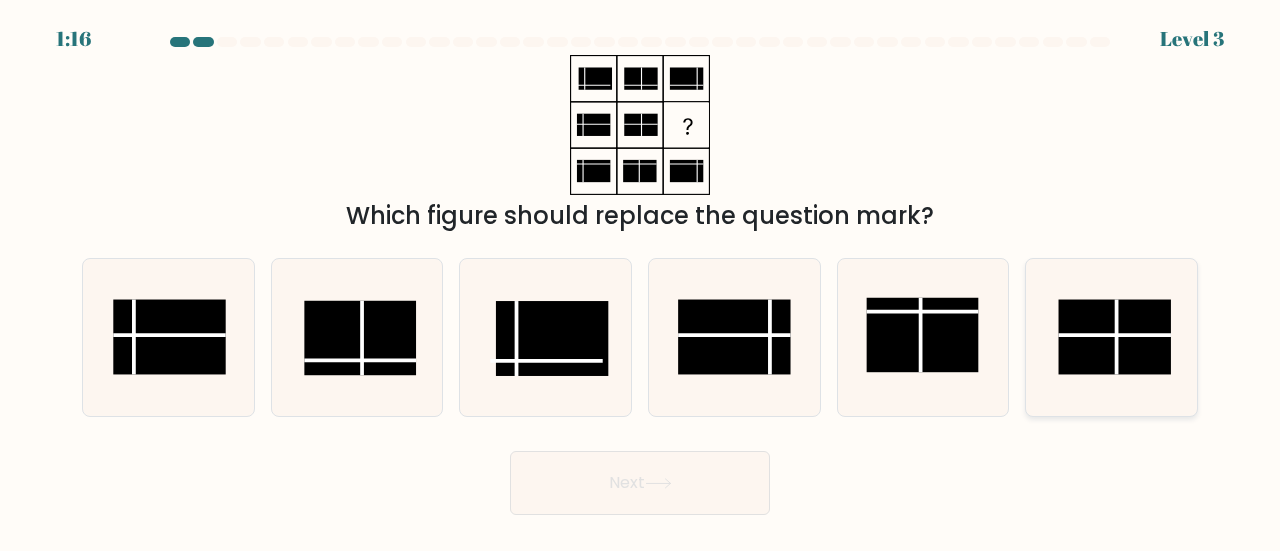 click 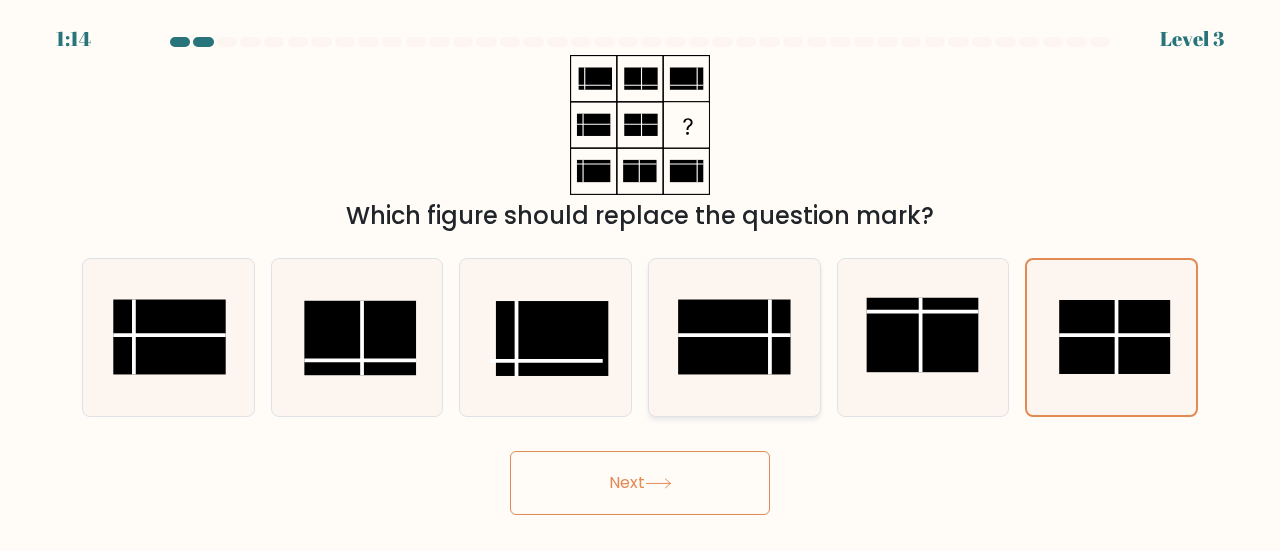 click 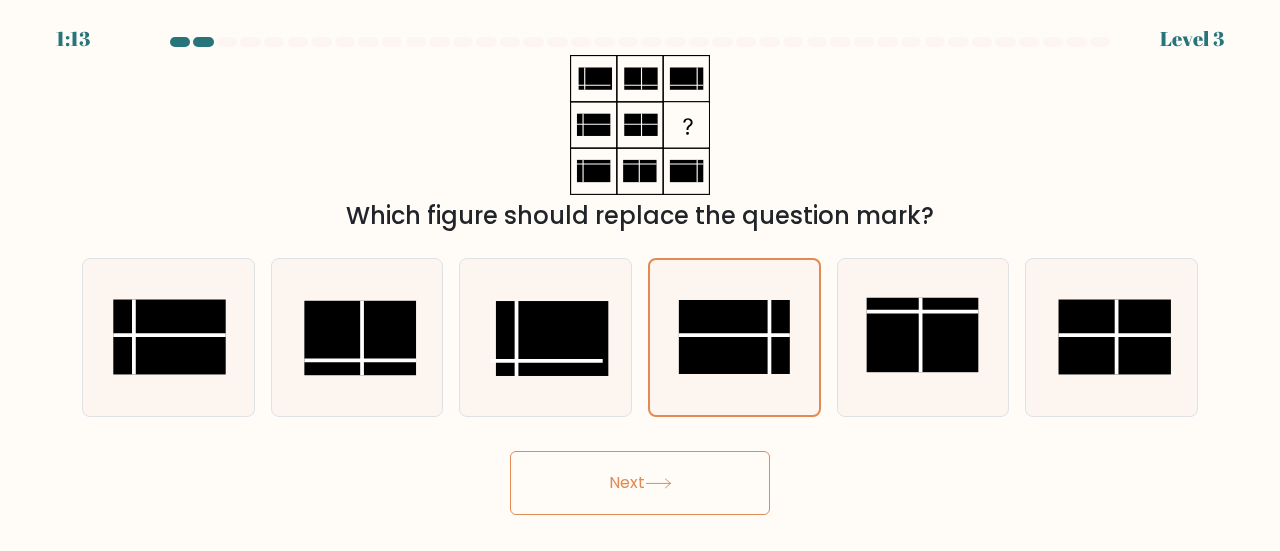 click on "Next" at bounding box center (640, 483) 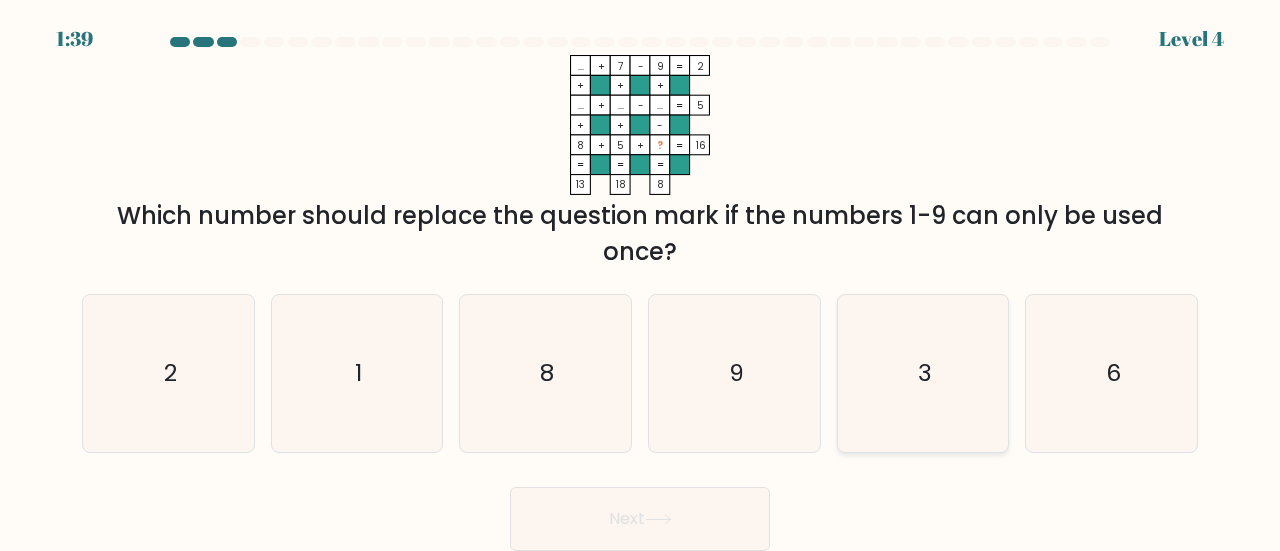 click on "3" 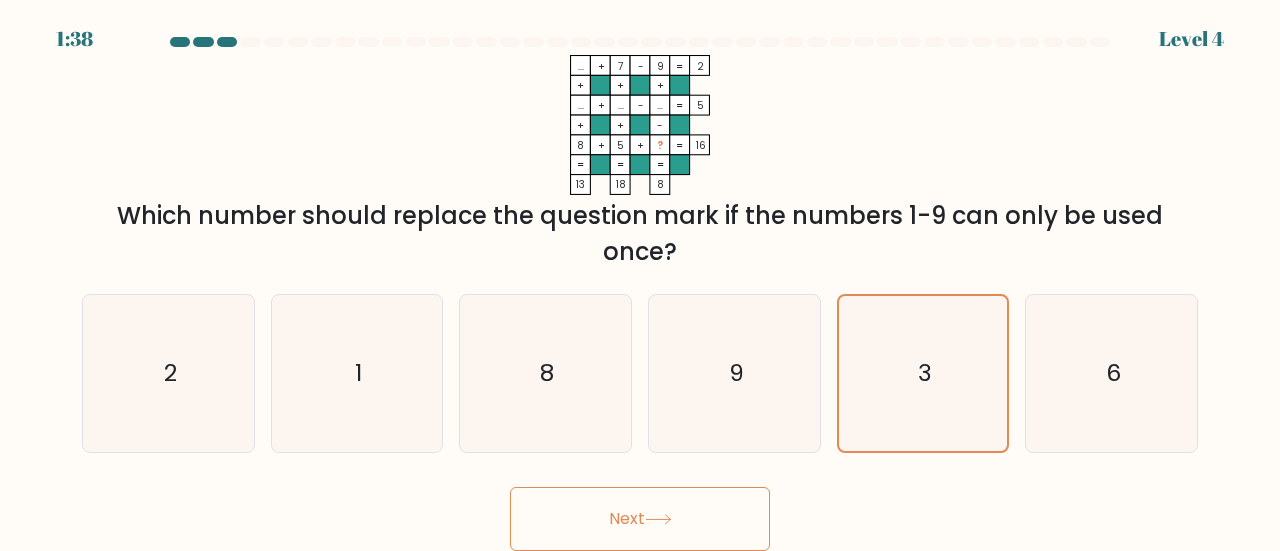 click on "Next" at bounding box center (640, 519) 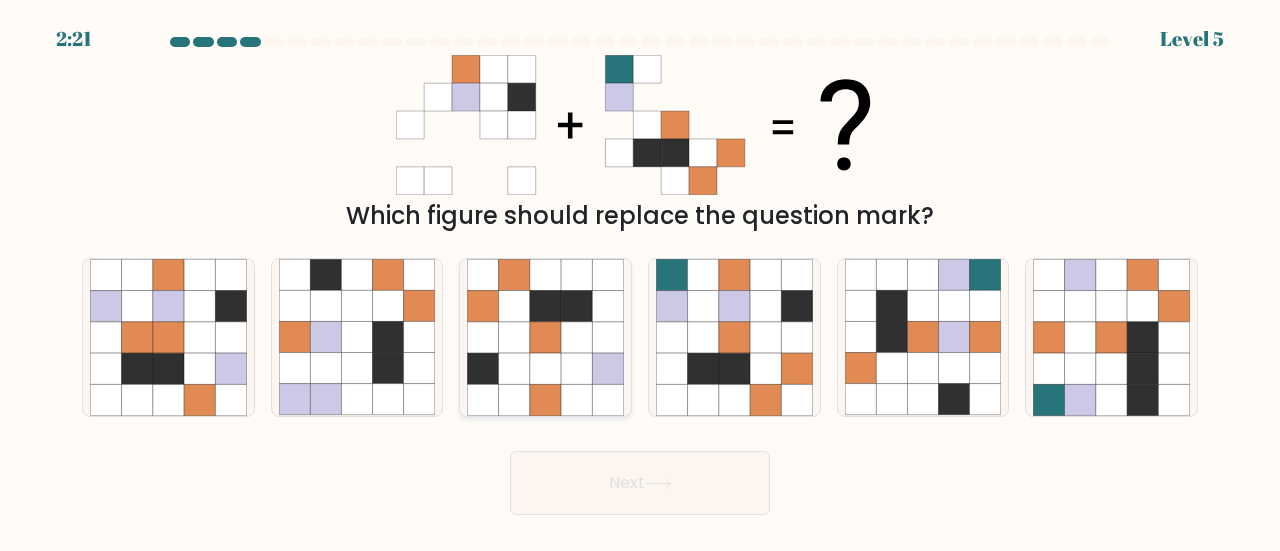 click 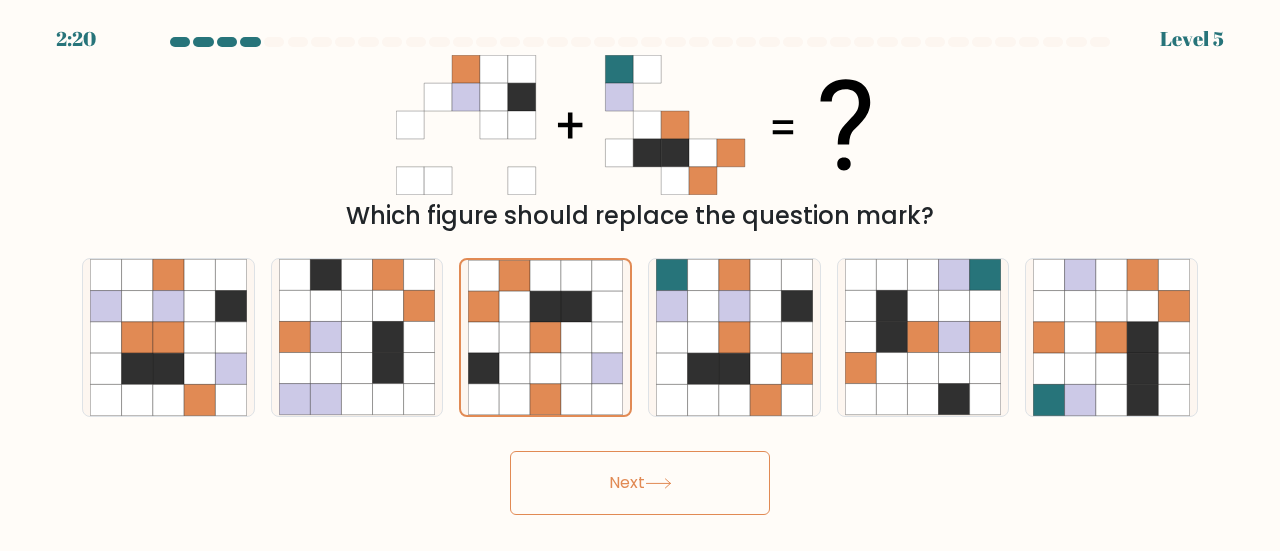 click on "Next" at bounding box center (640, 483) 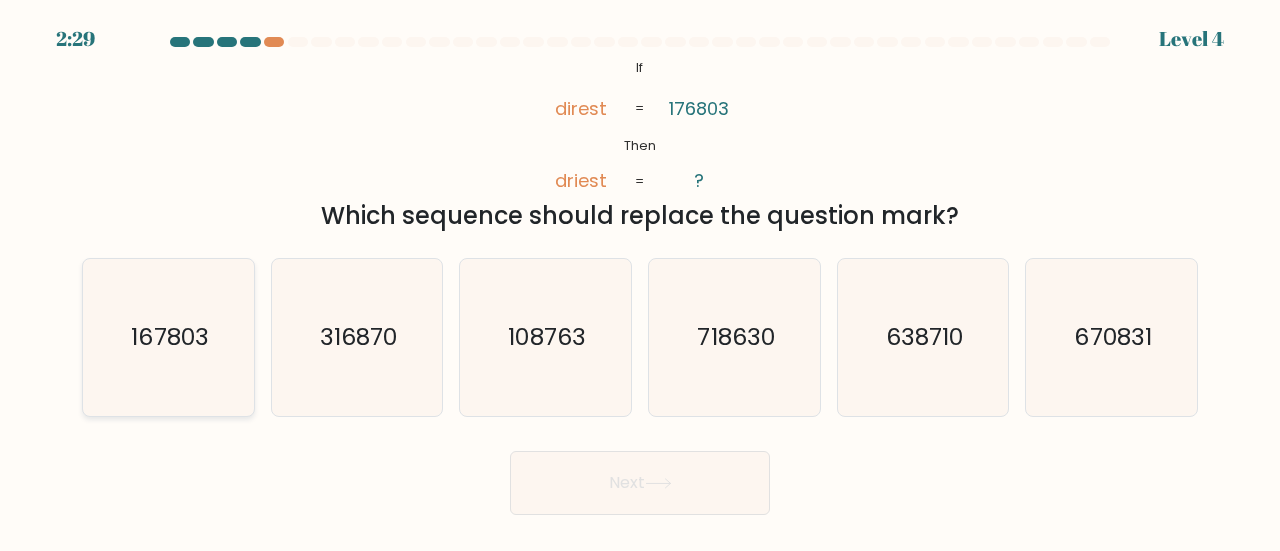click on "167803" 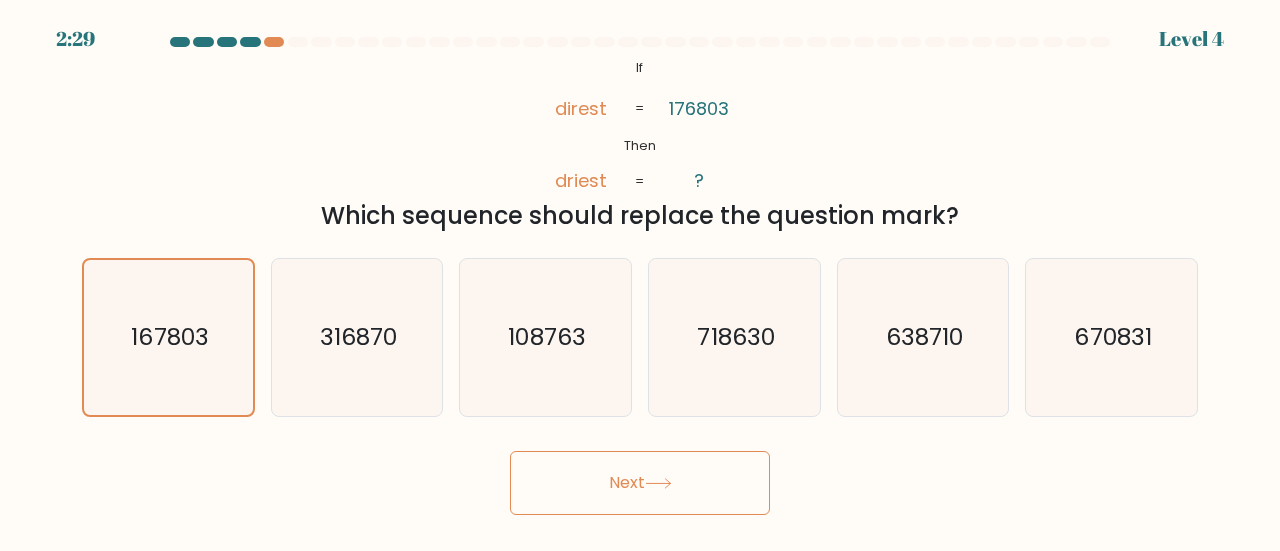 click on "Next" at bounding box center (640, 483) 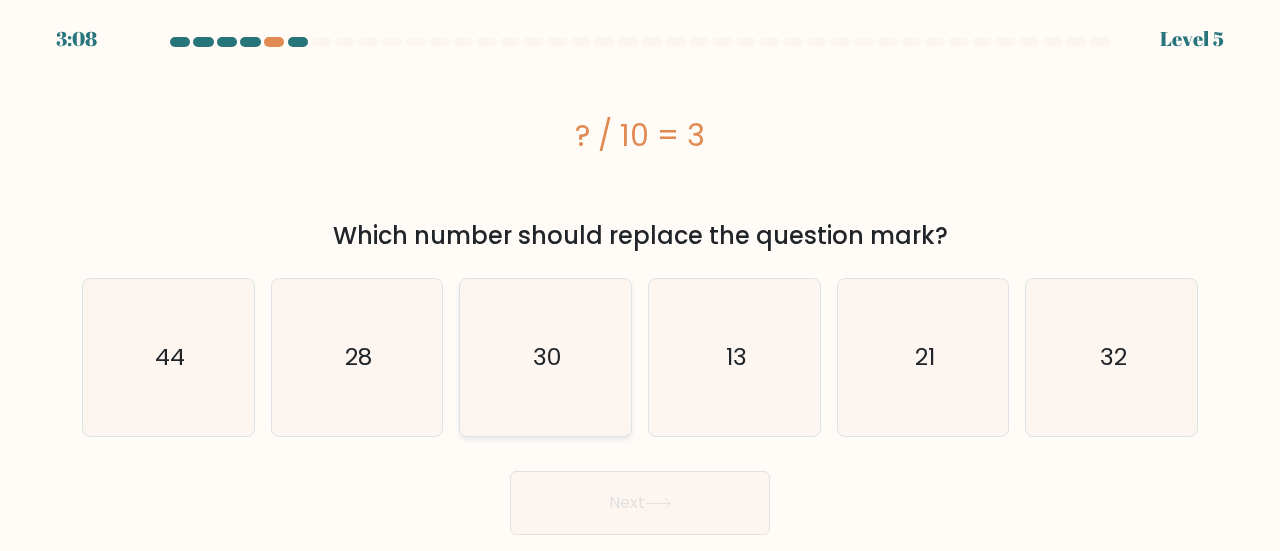click on "30" 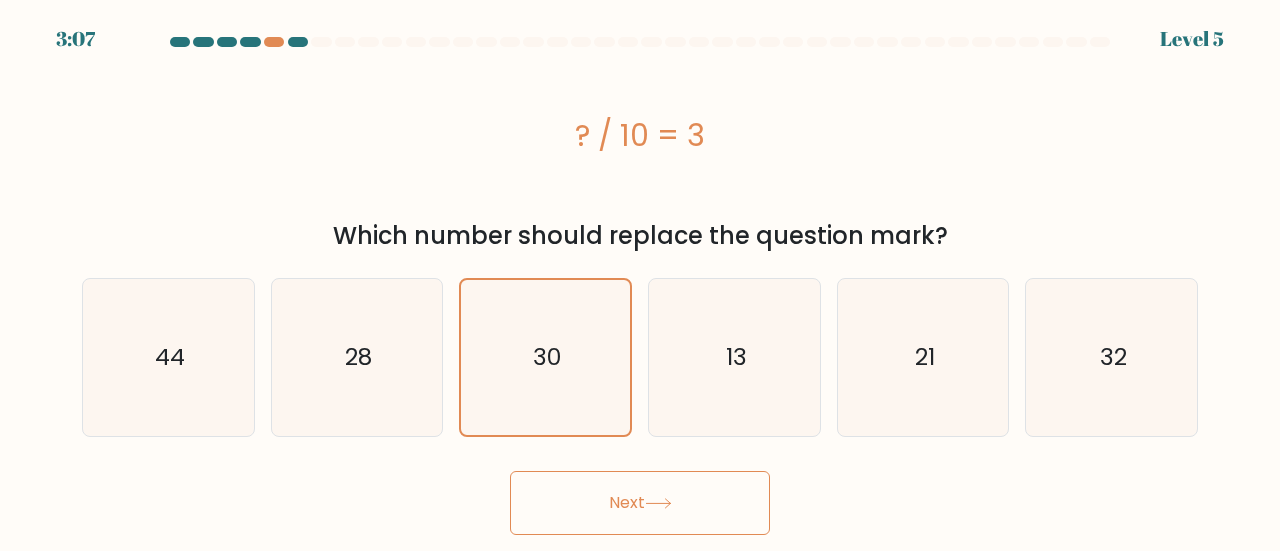 click on "Next" at bounding box center (640, 503) 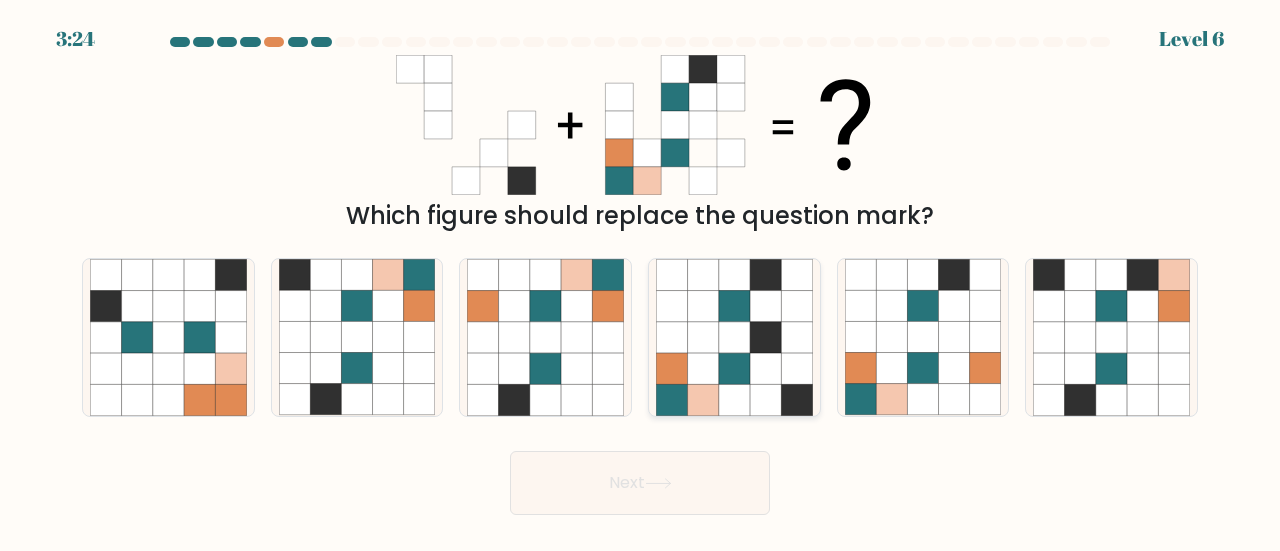 click 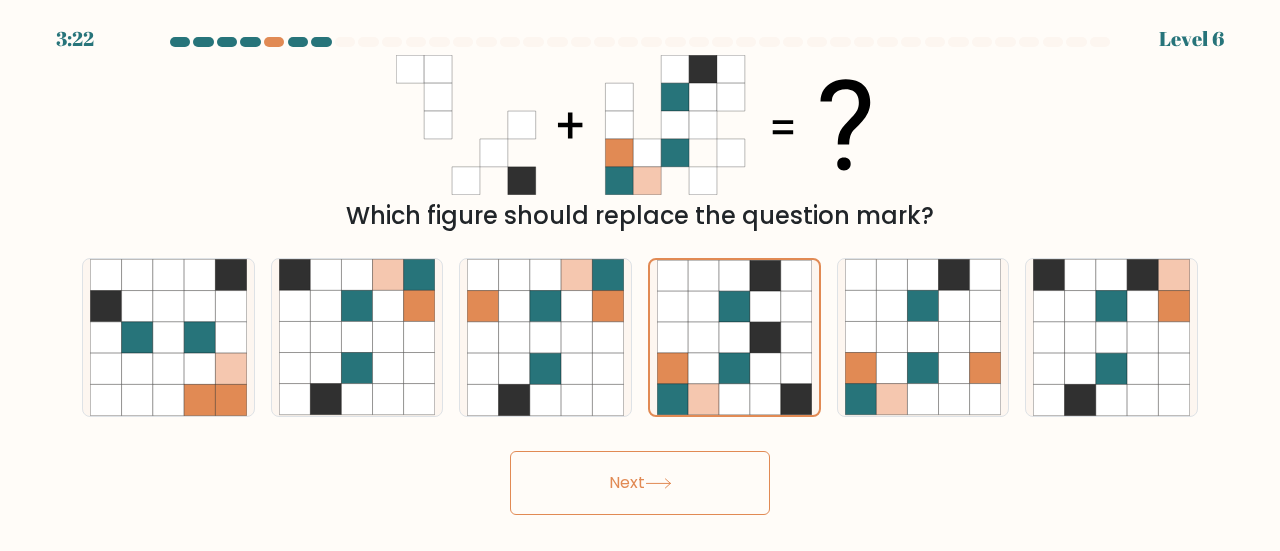 click 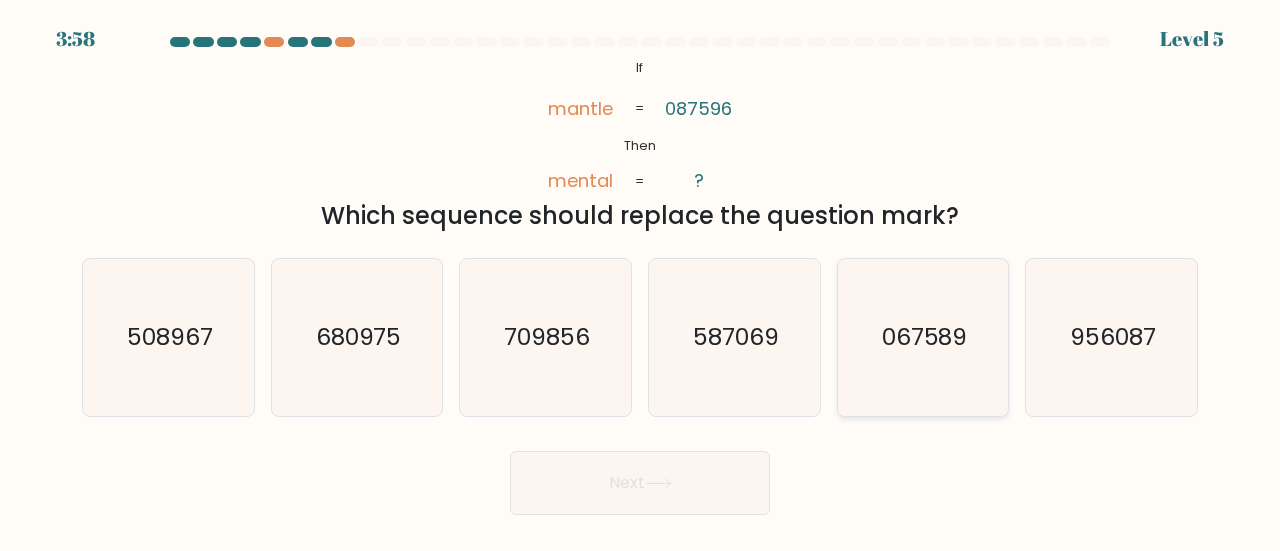click on "067589" 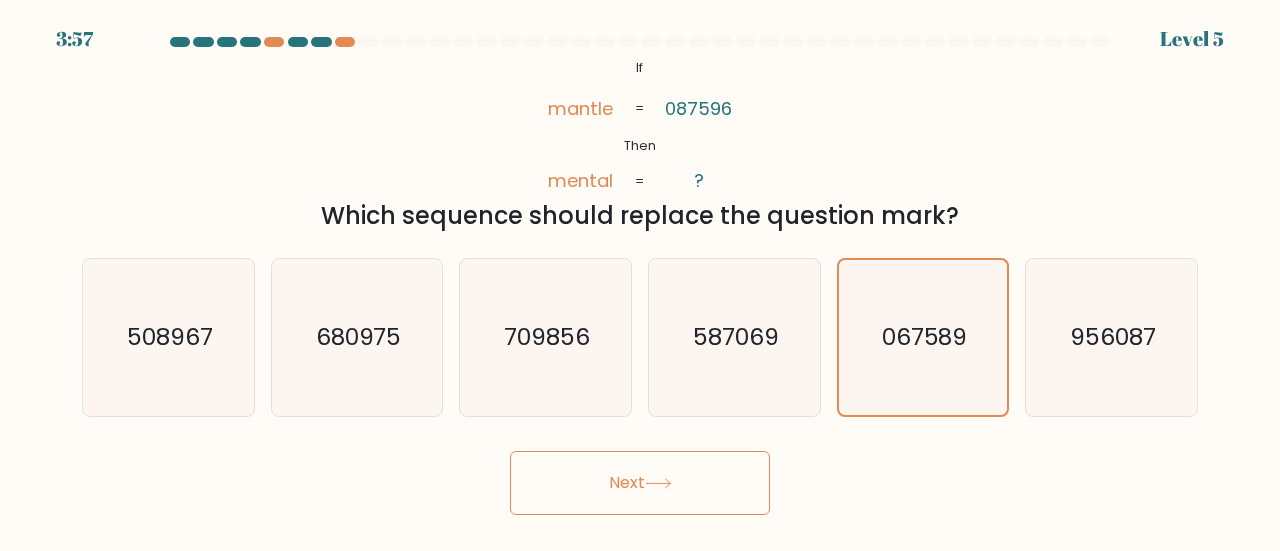 click on "Next" at bounding box center (640, 483) 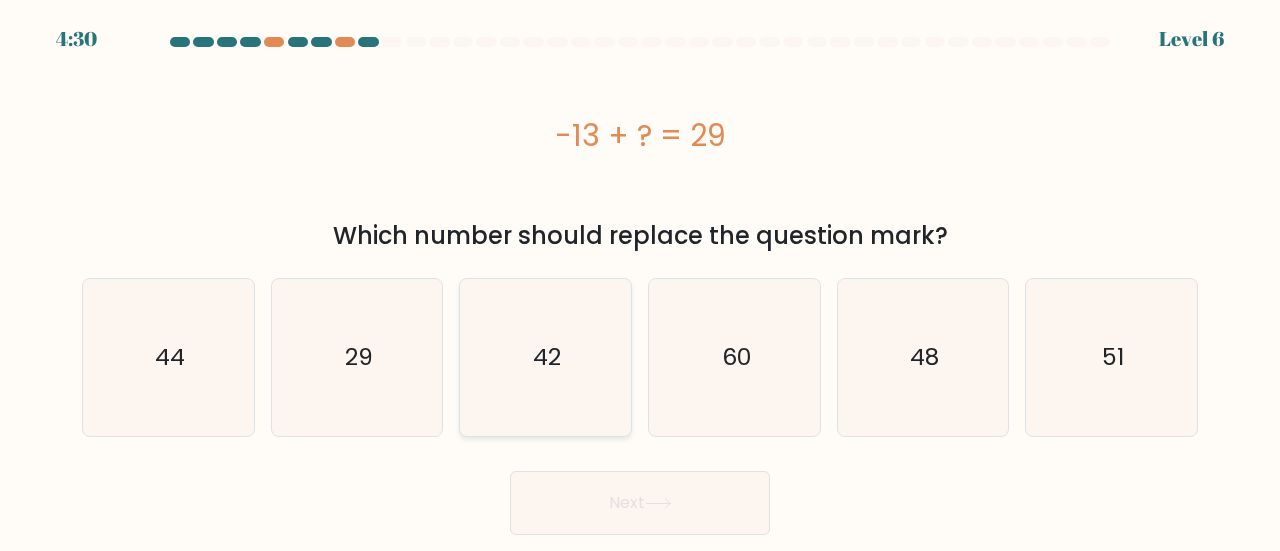 click on "42" 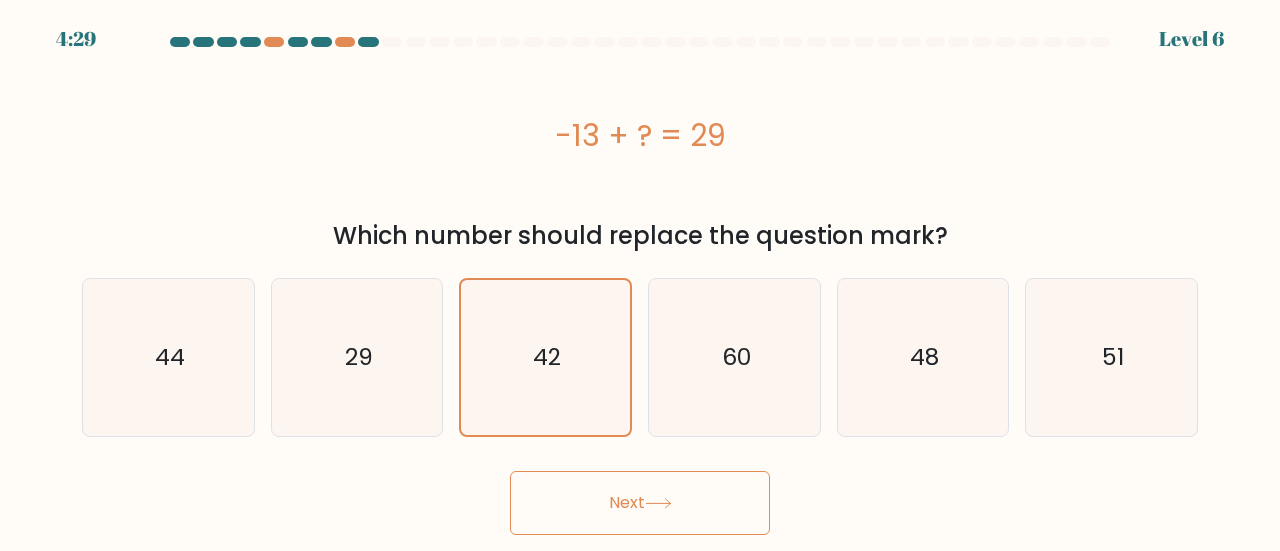 click on "Next" at bounding box center [640, 503] 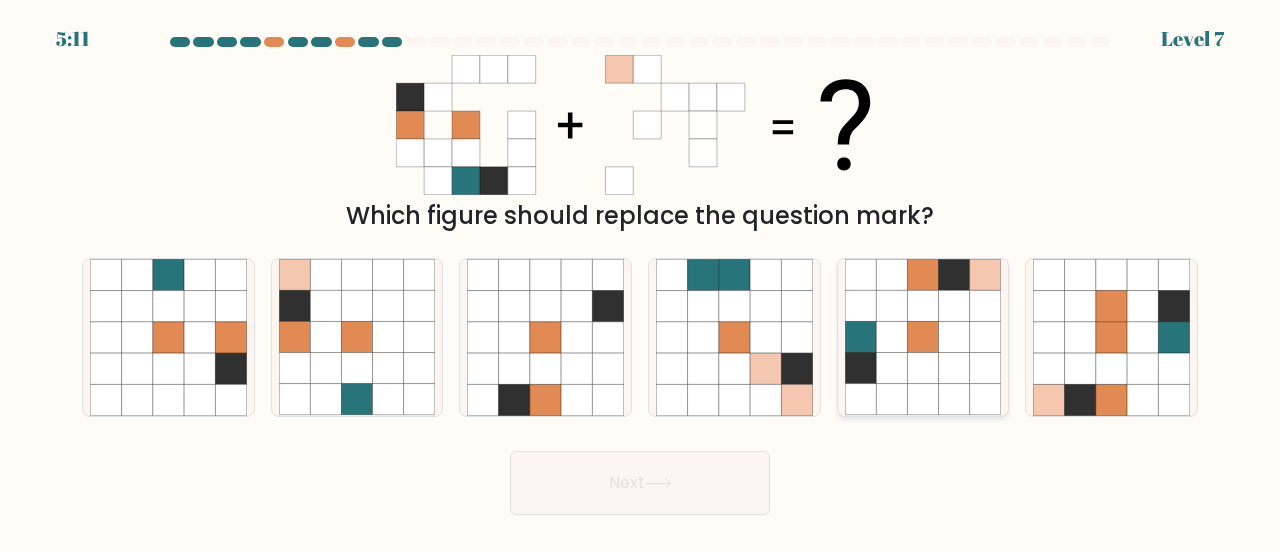 click 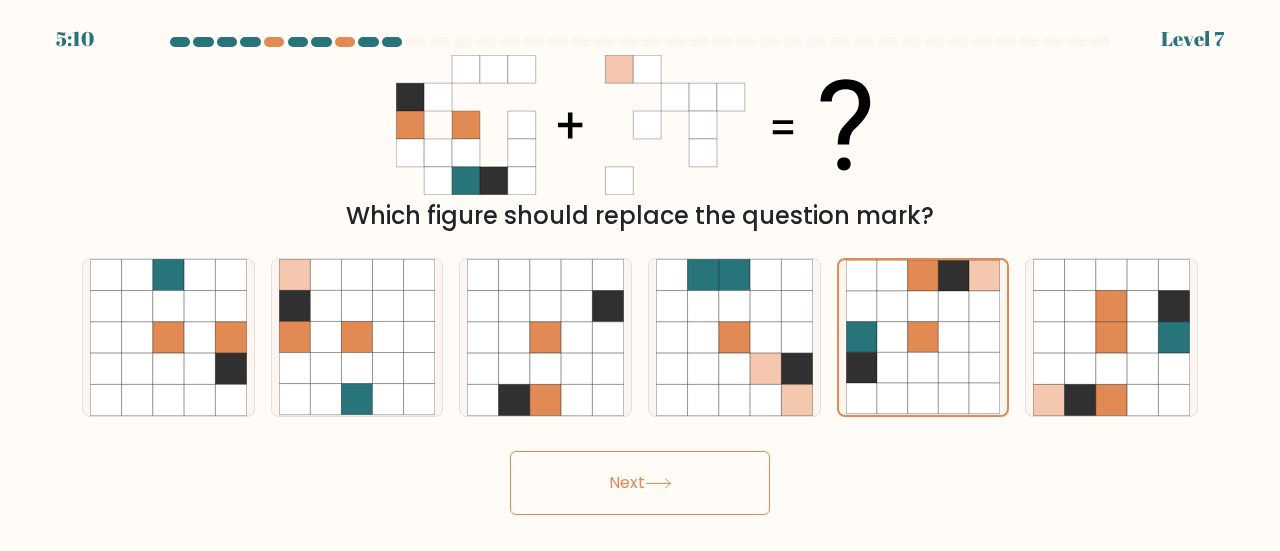 click on "Next" at bounding box center [640, 483] 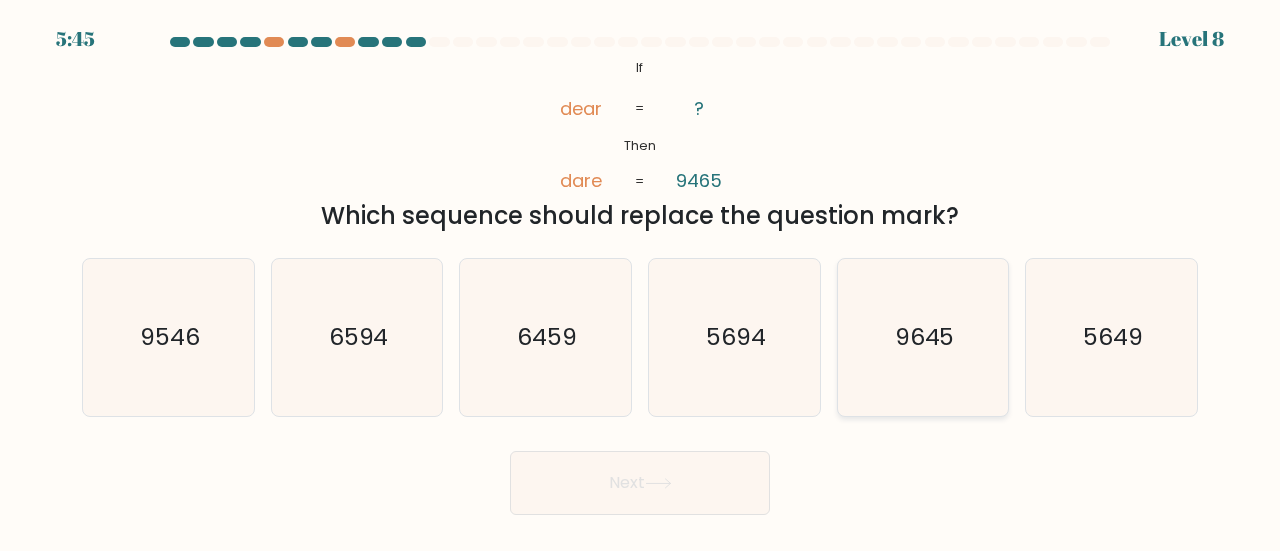 click on "9645" 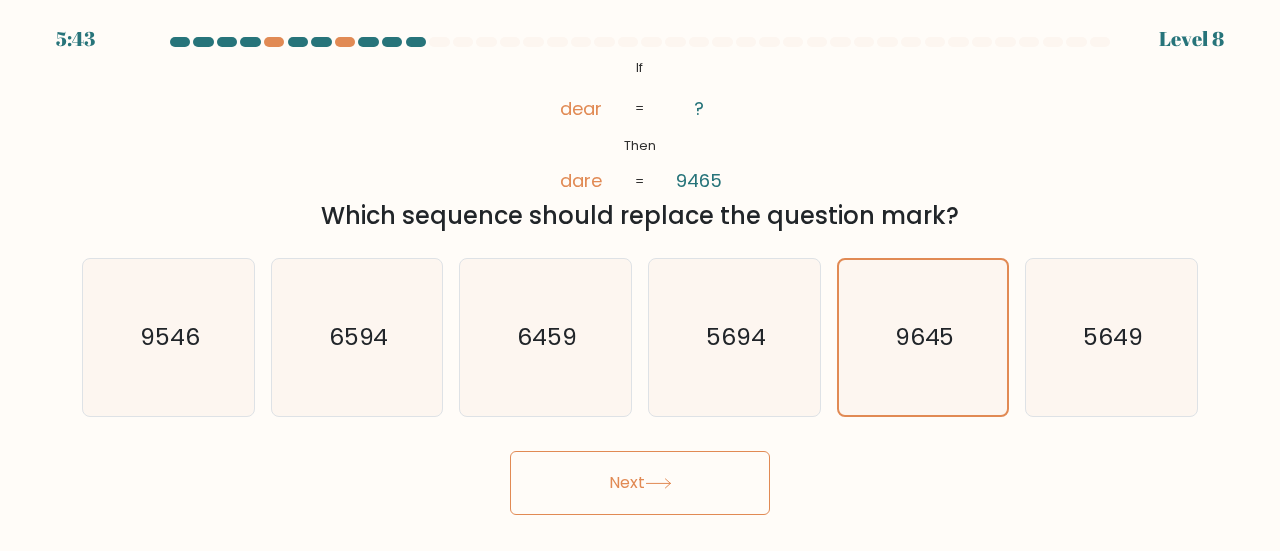 click on "5:43
Level 8
If" at bounding box center (640, 275) 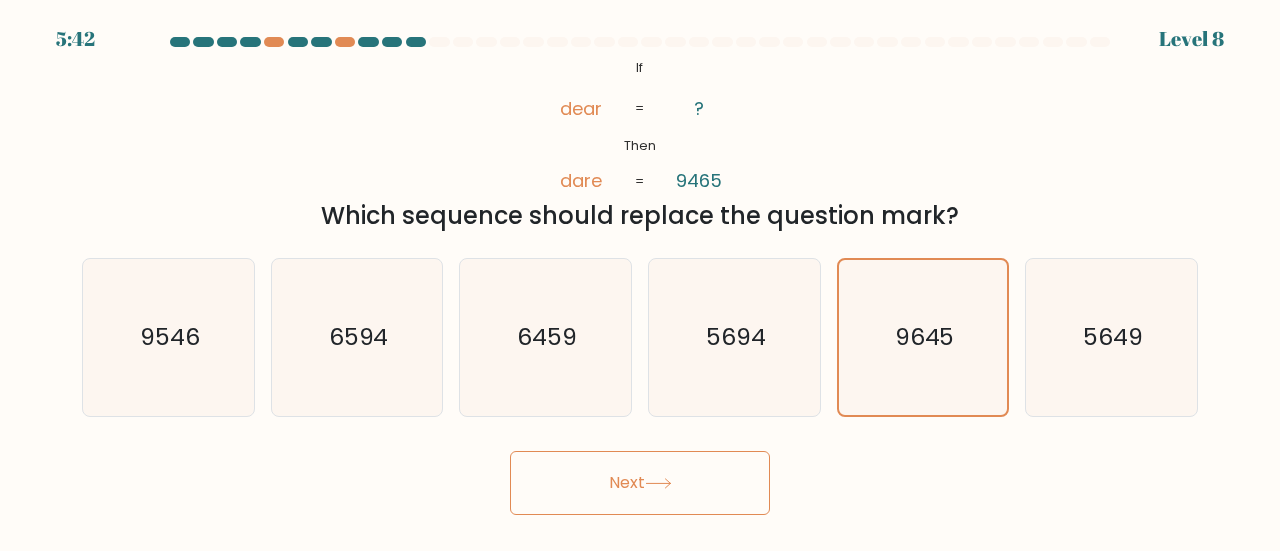 click on "Next" at bounding box center (640, 483) 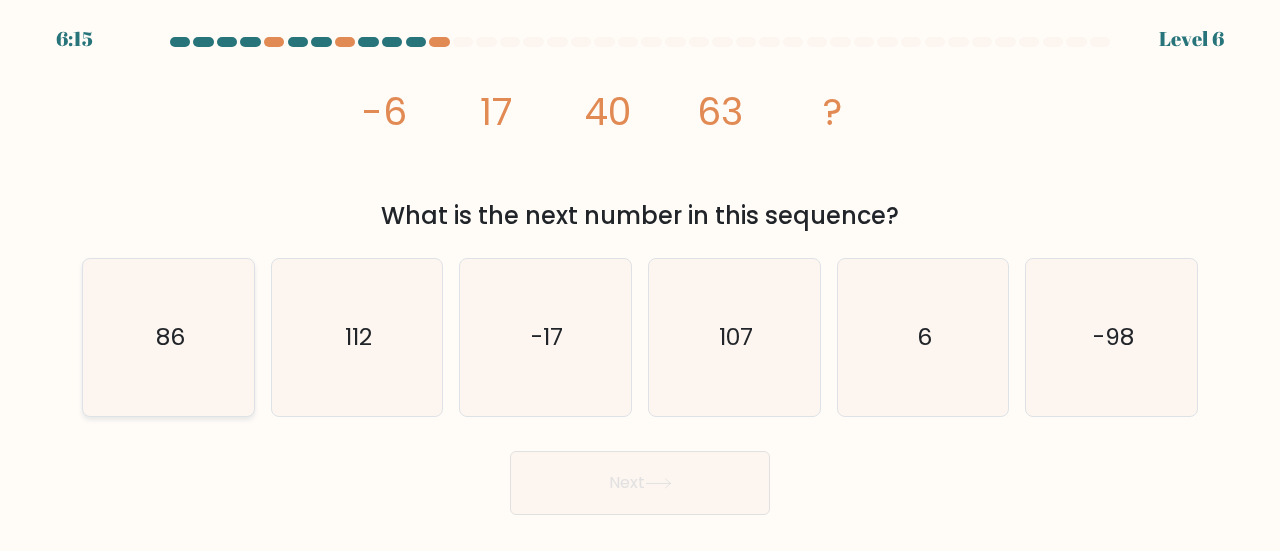 click on "86" 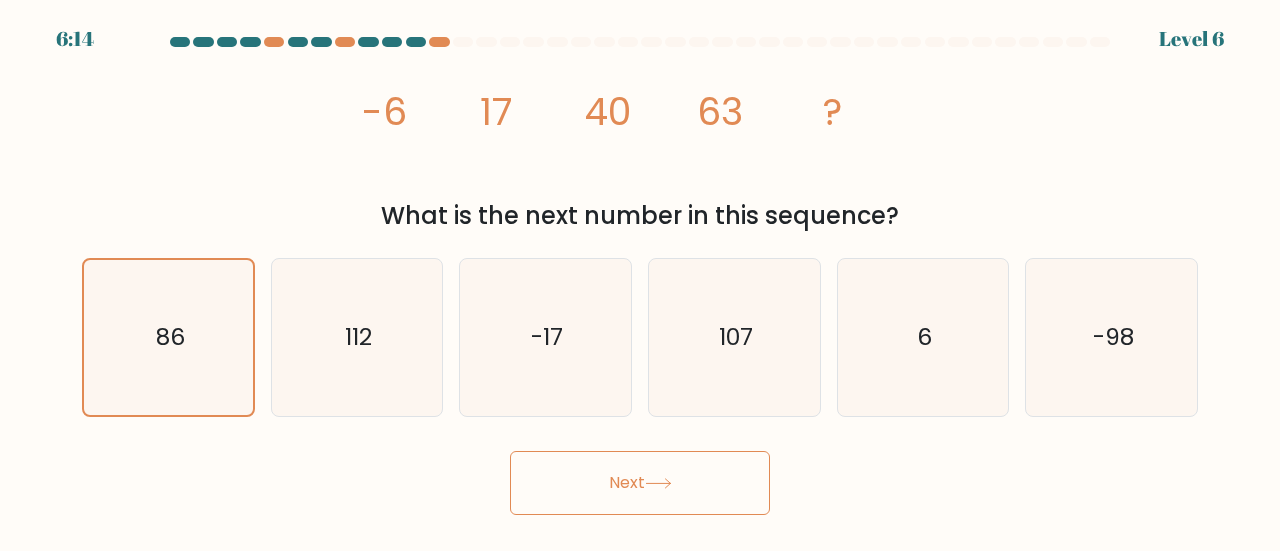 click on "Next" at bounding box center [640, 483] 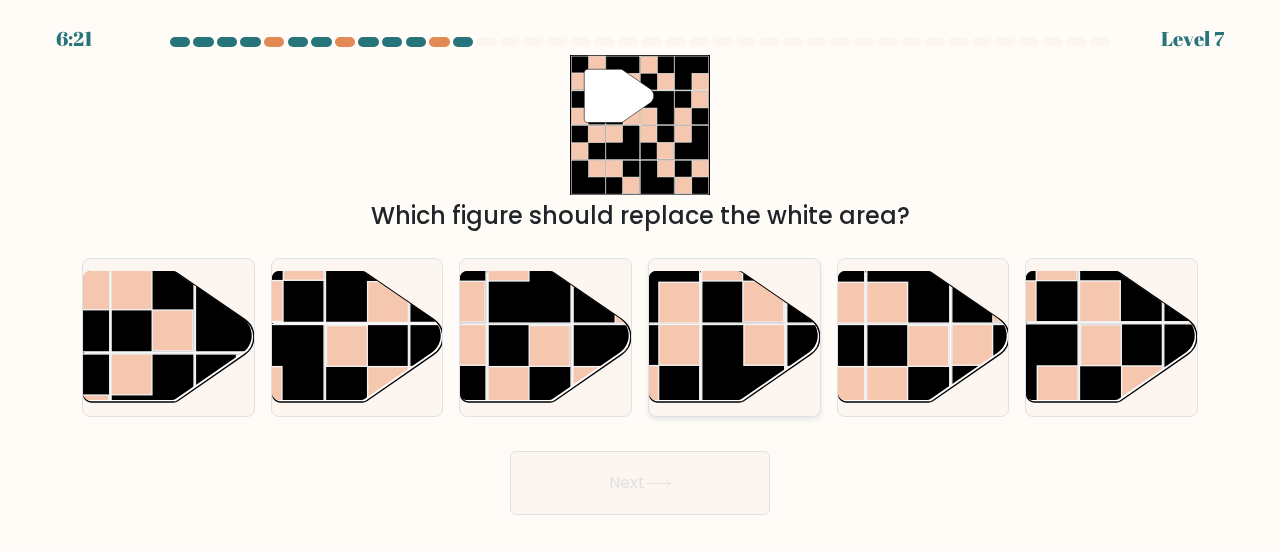 click 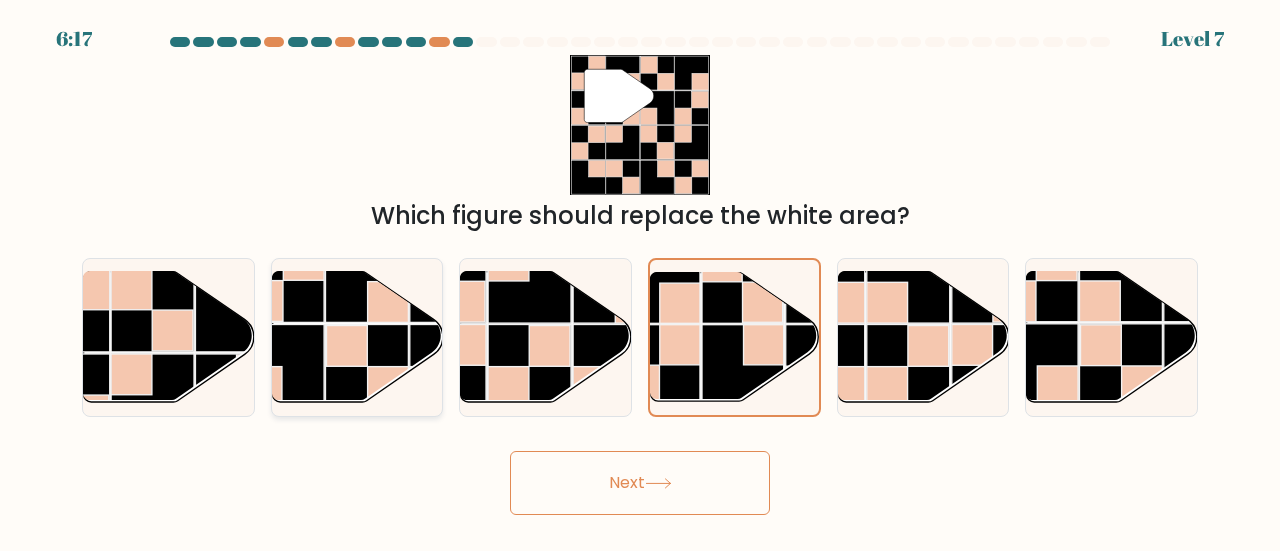 click 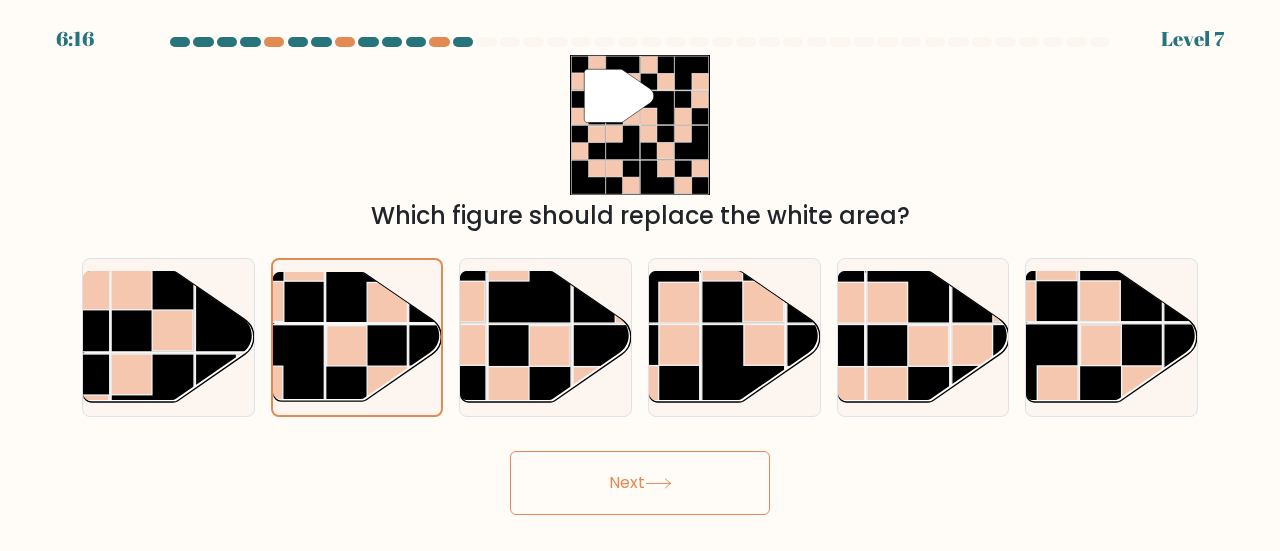 click on "Next" at bounding box center (640, 483) 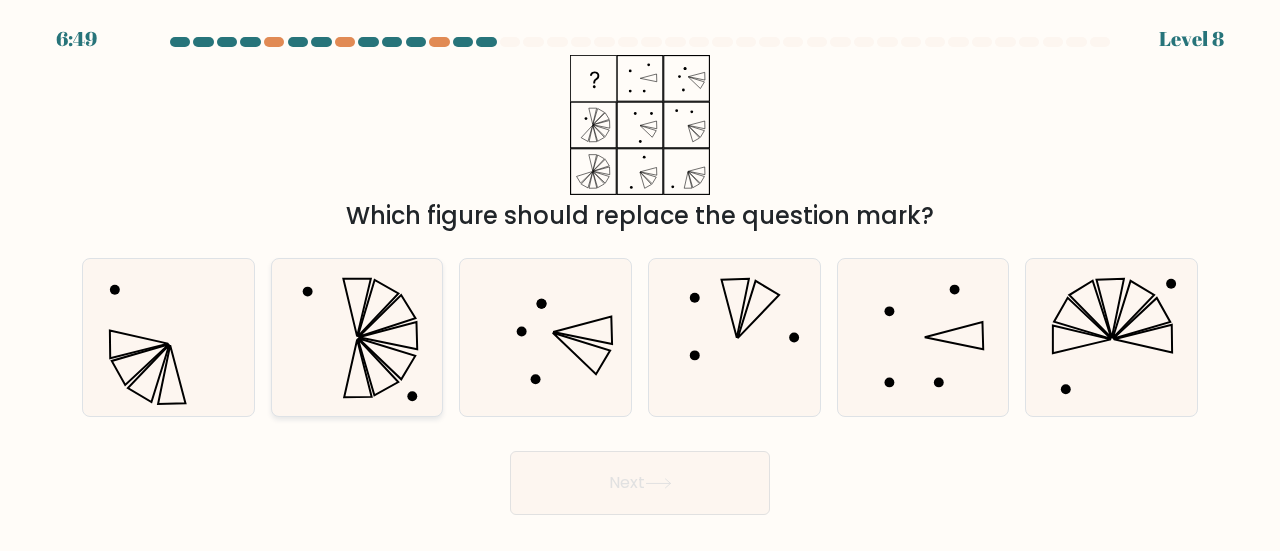 click 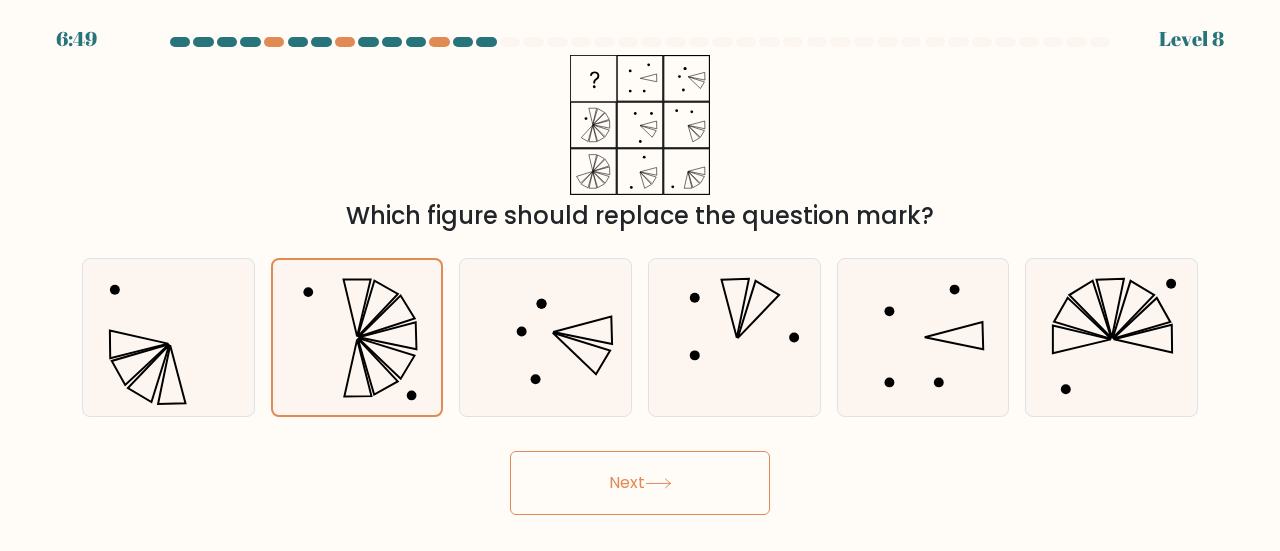 click on "Next" at bounding box center (640, 483) 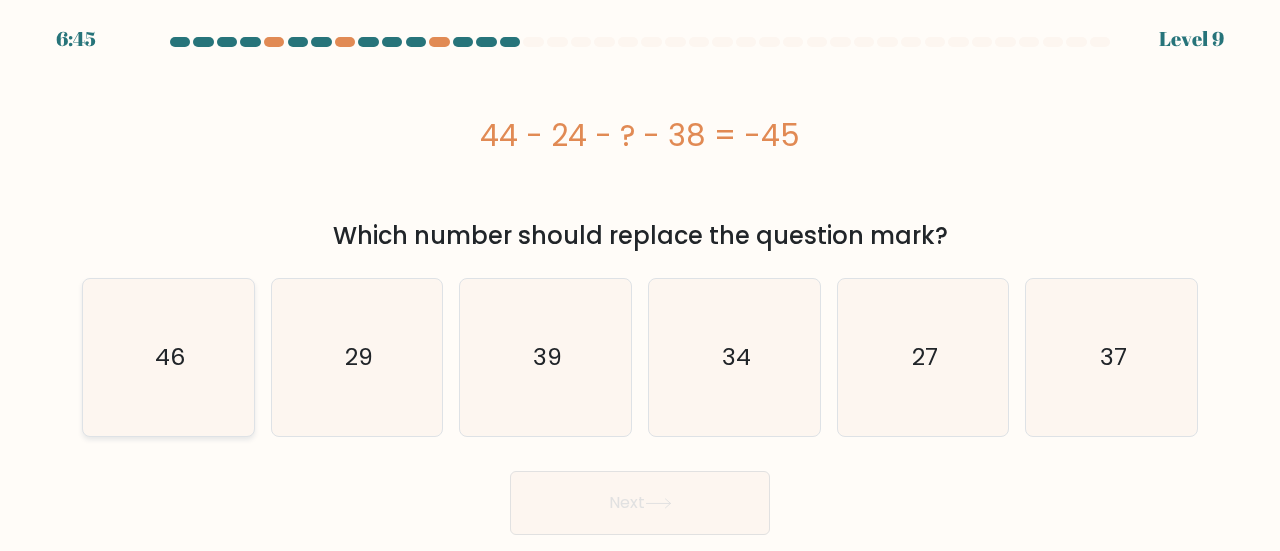 click on "46" 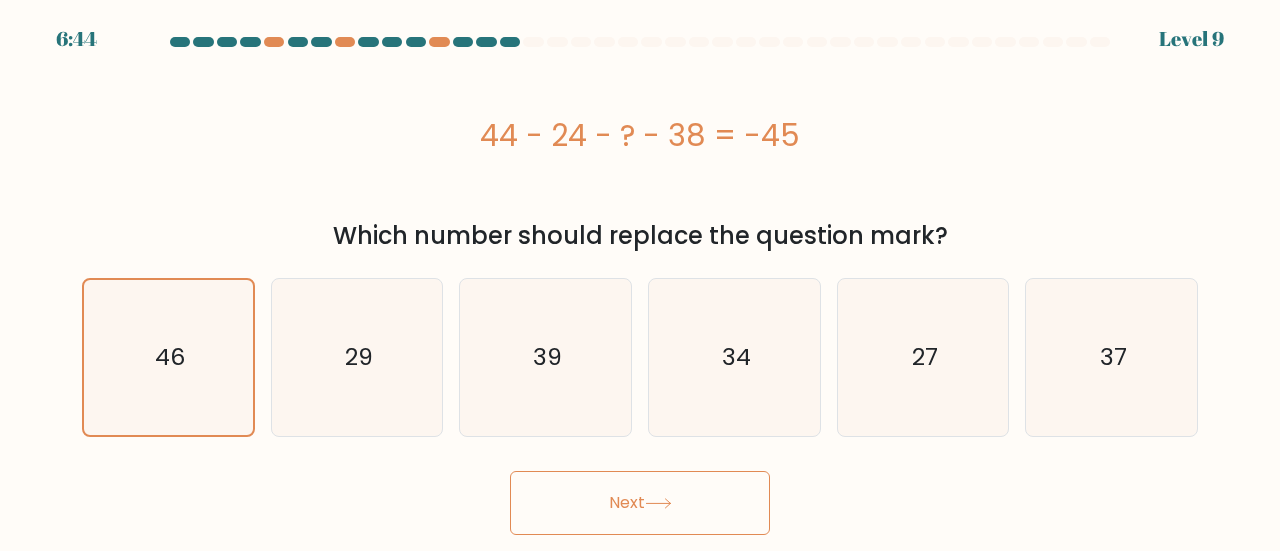 click on "Next" at bounding box center [640, 503] 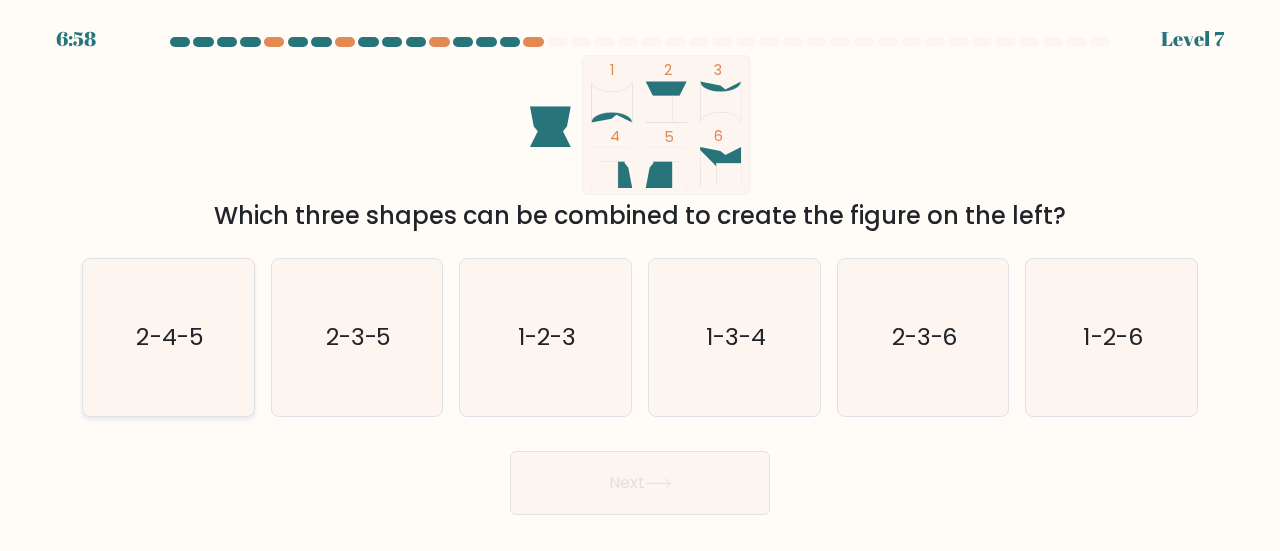 click on "2-4-5" 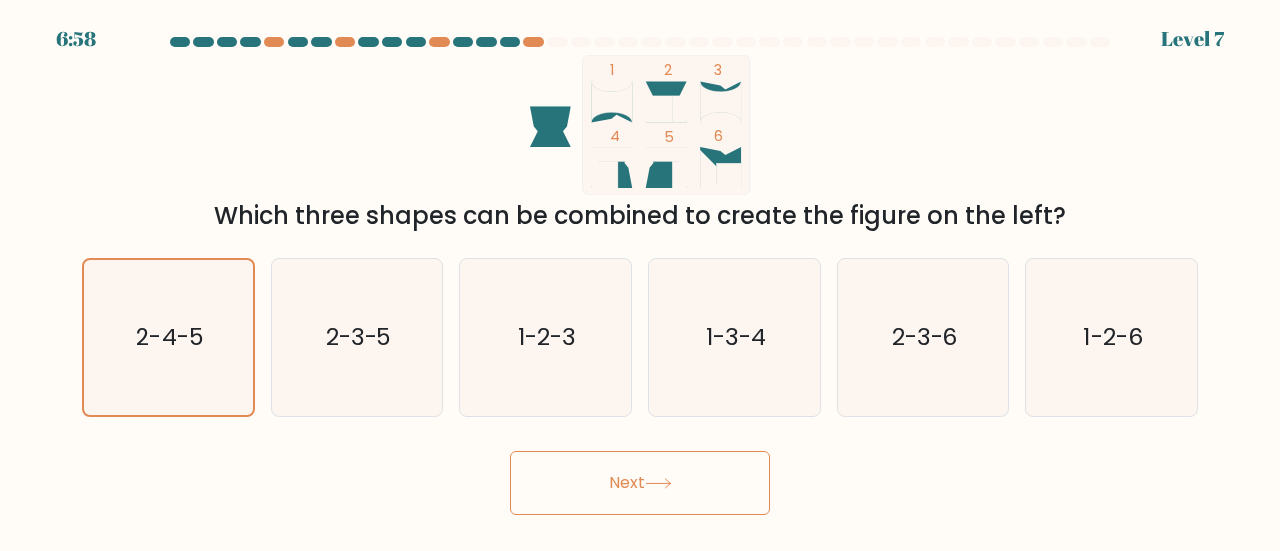 click on "Next" at bounding box center [640, 483] 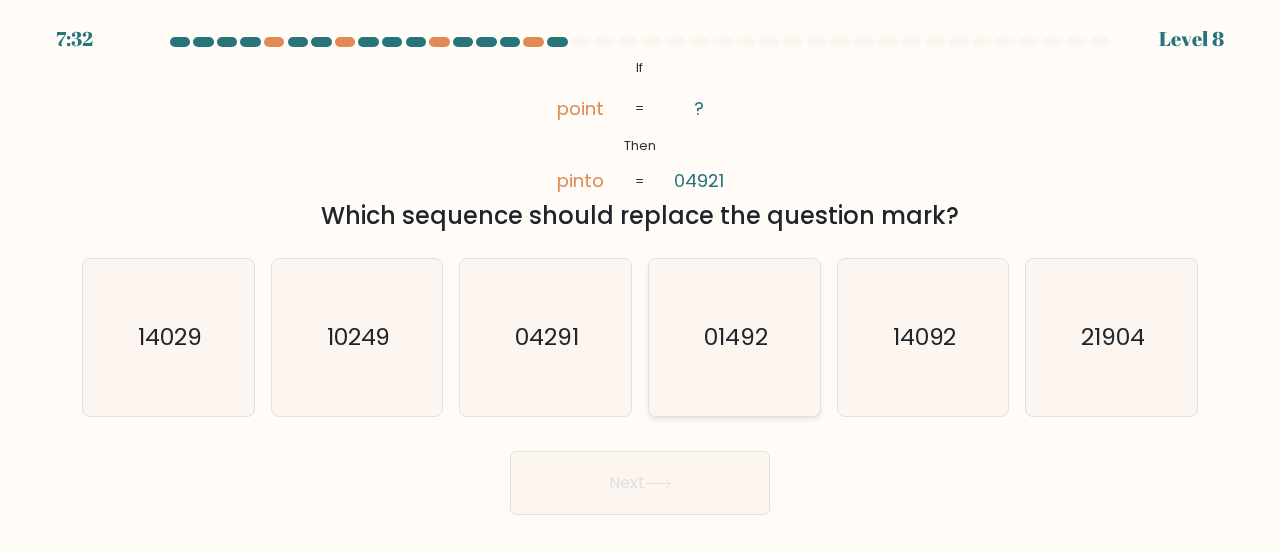 click on "01492" 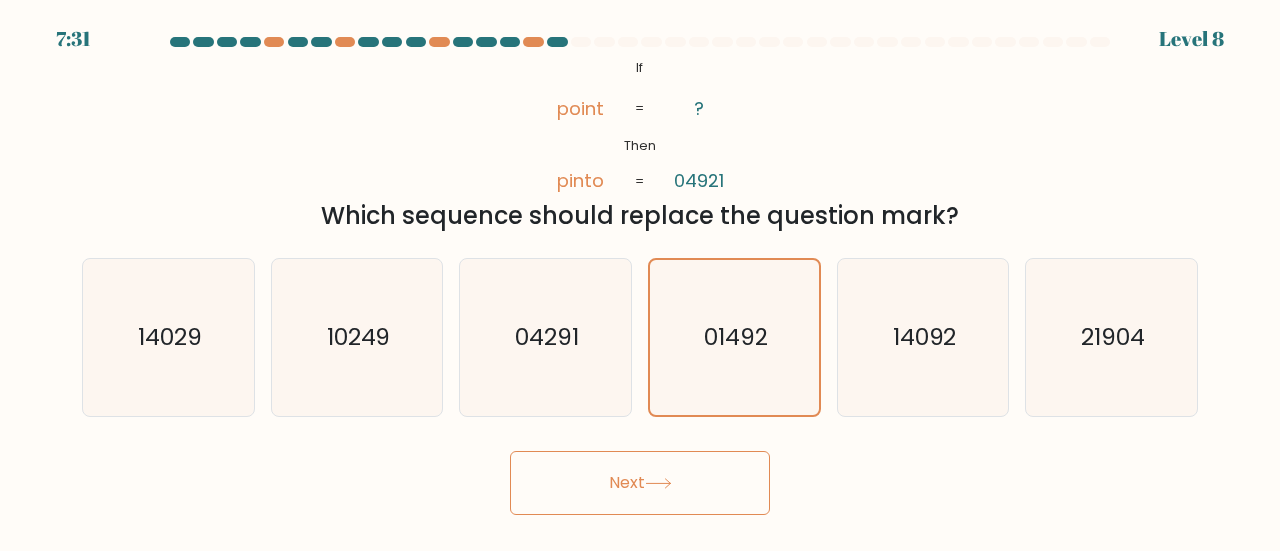 click on "Next" at bounding box center (640, 483) 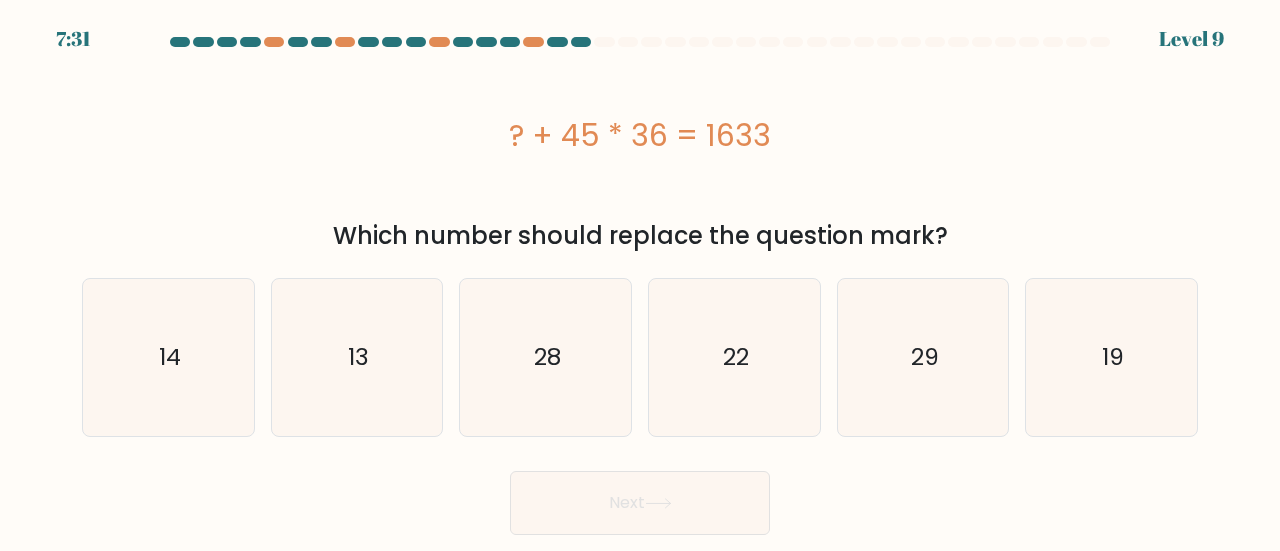 click on "Next" at bounding box center [640, 503] 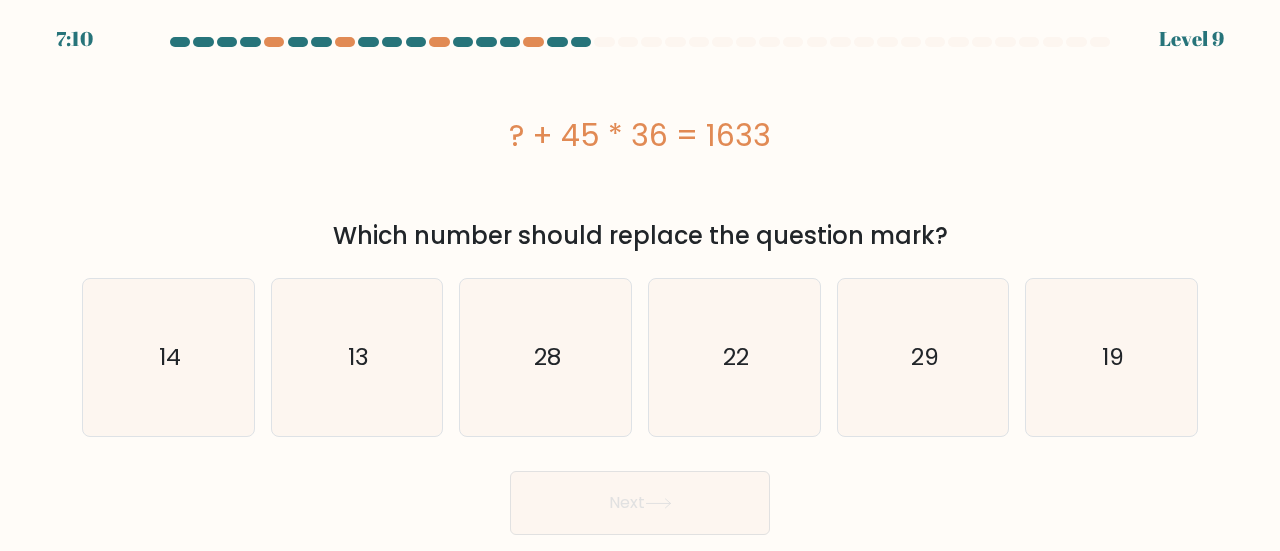 click on "Next" at bounding box center (640, 498) 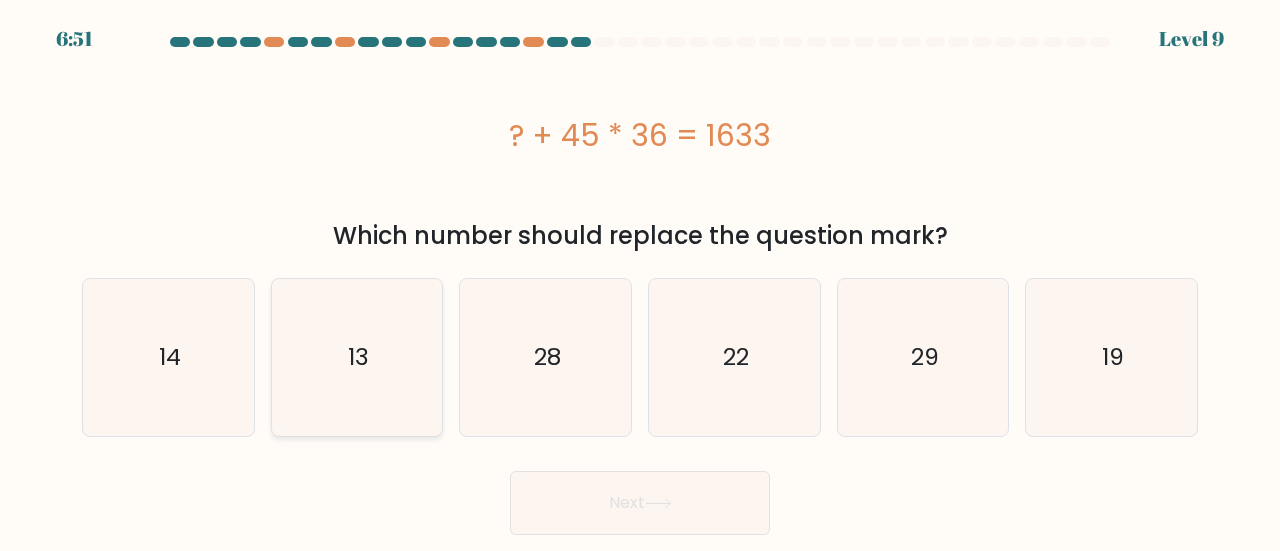 click on "13" 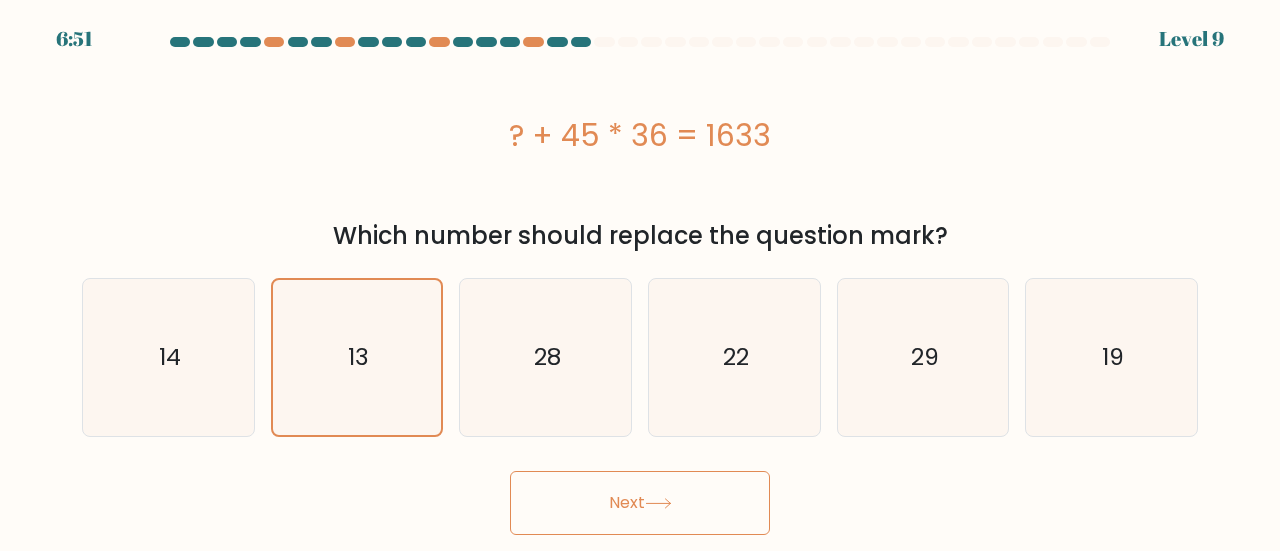 click on "Next" at bounding box center [640, 503] 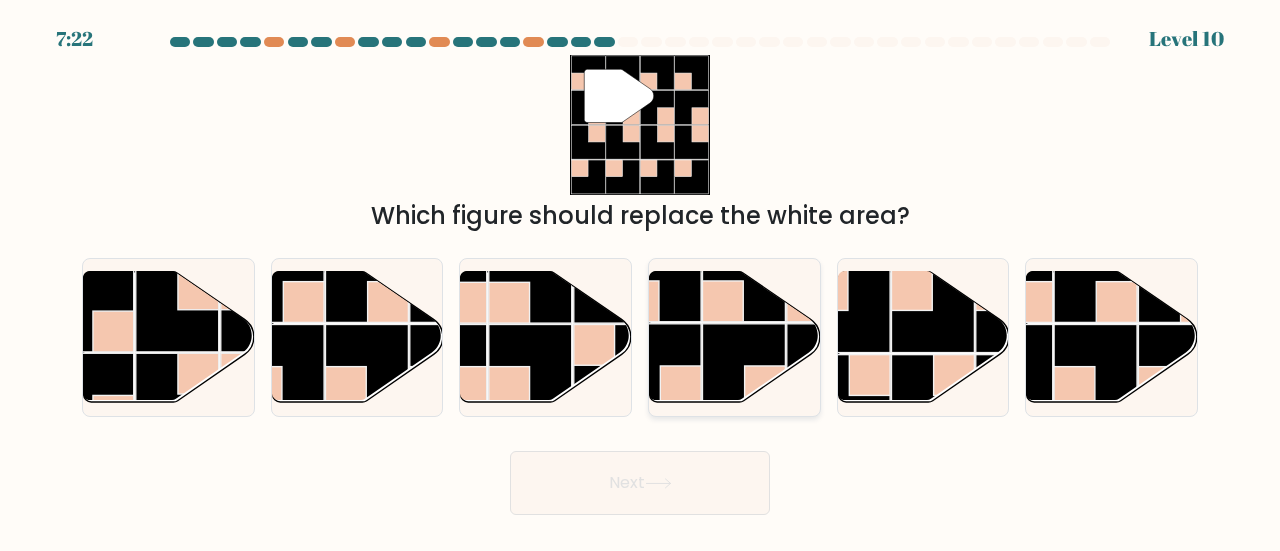 click 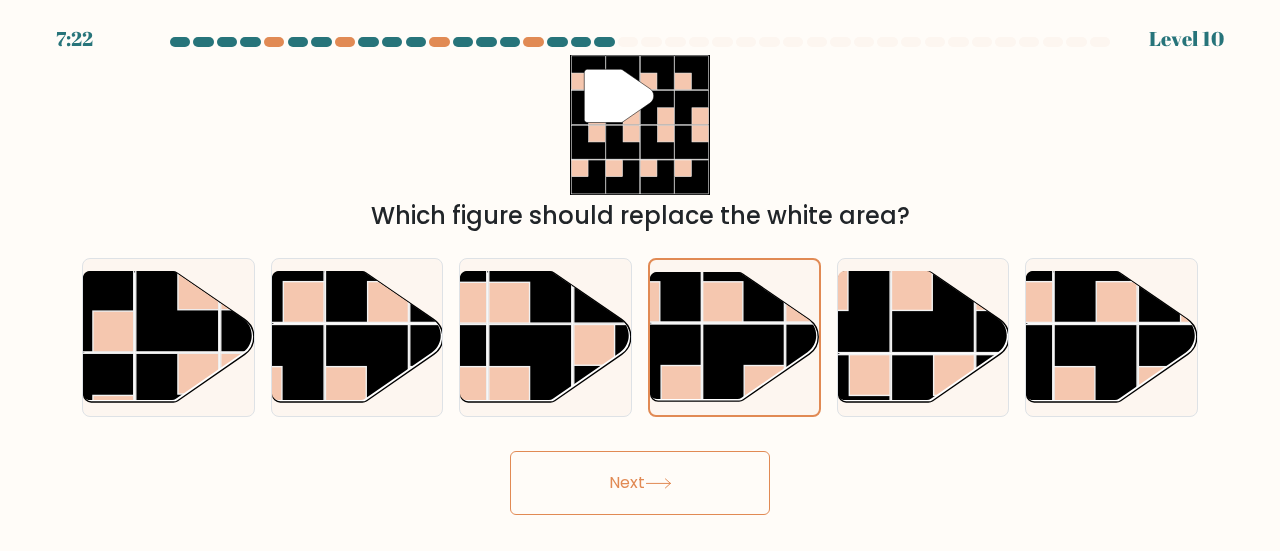 click on "Next" at bounding box center (640, 483) 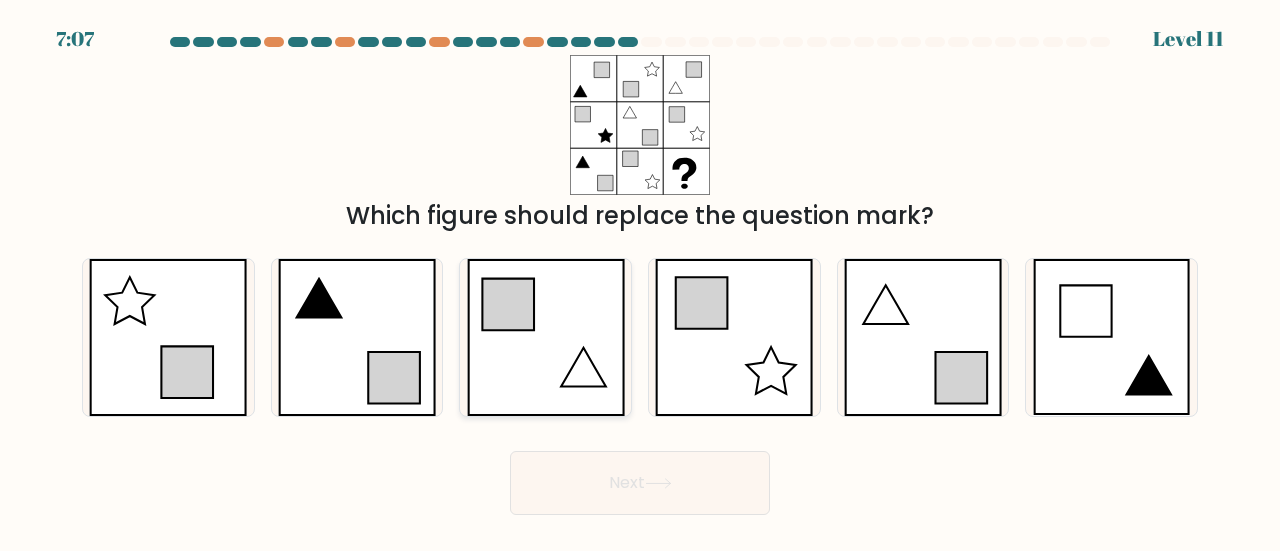 type 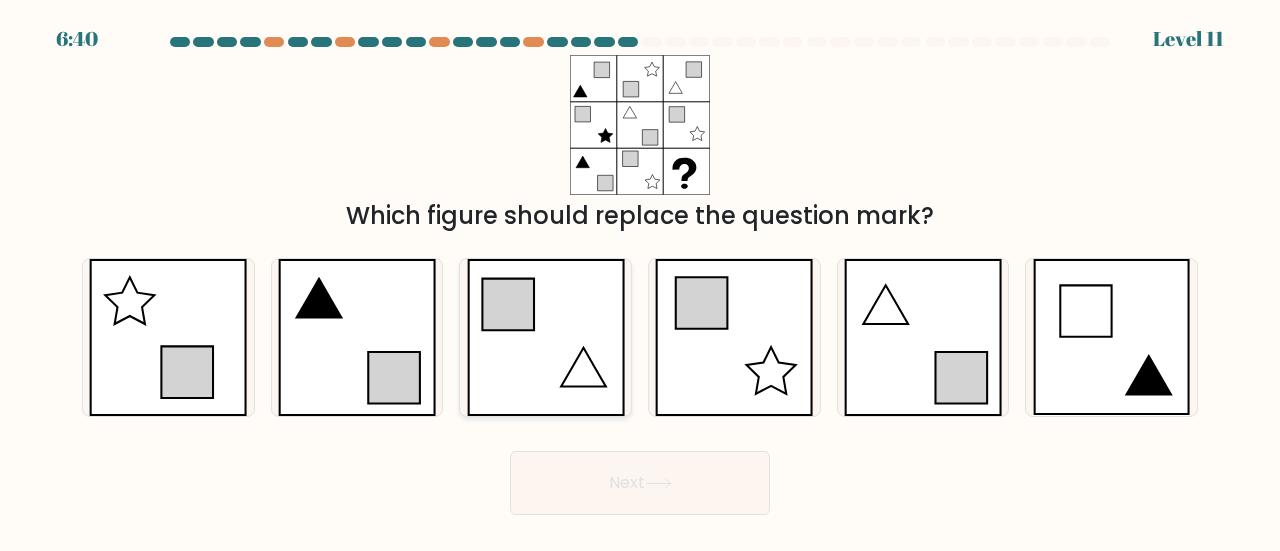 click 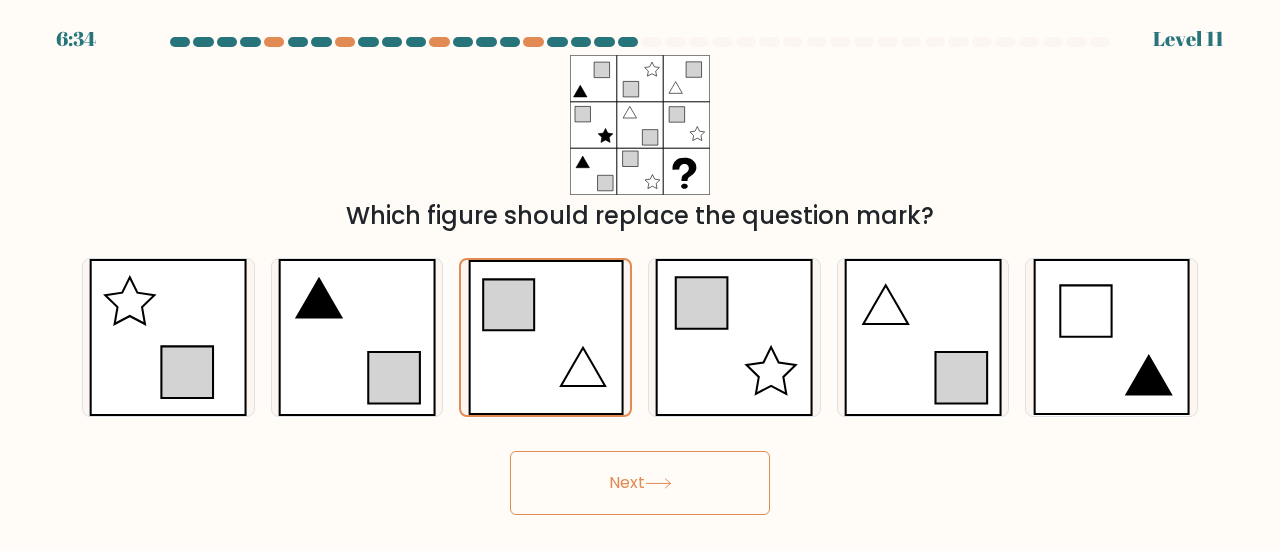 click on "Next" at bounding box center (640, 483) 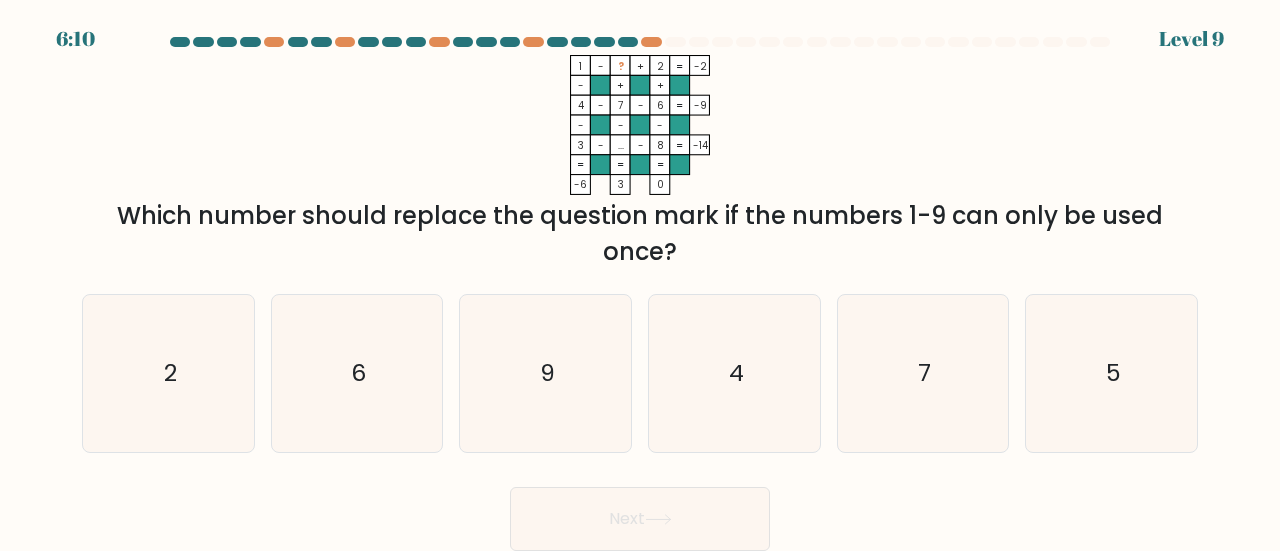 type 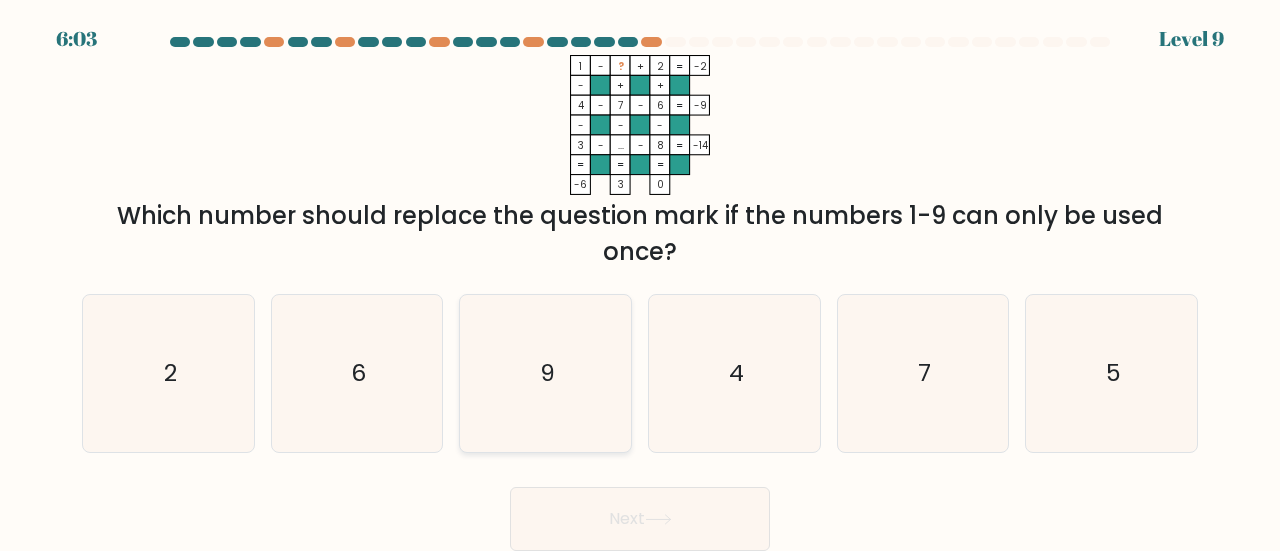click on "9" 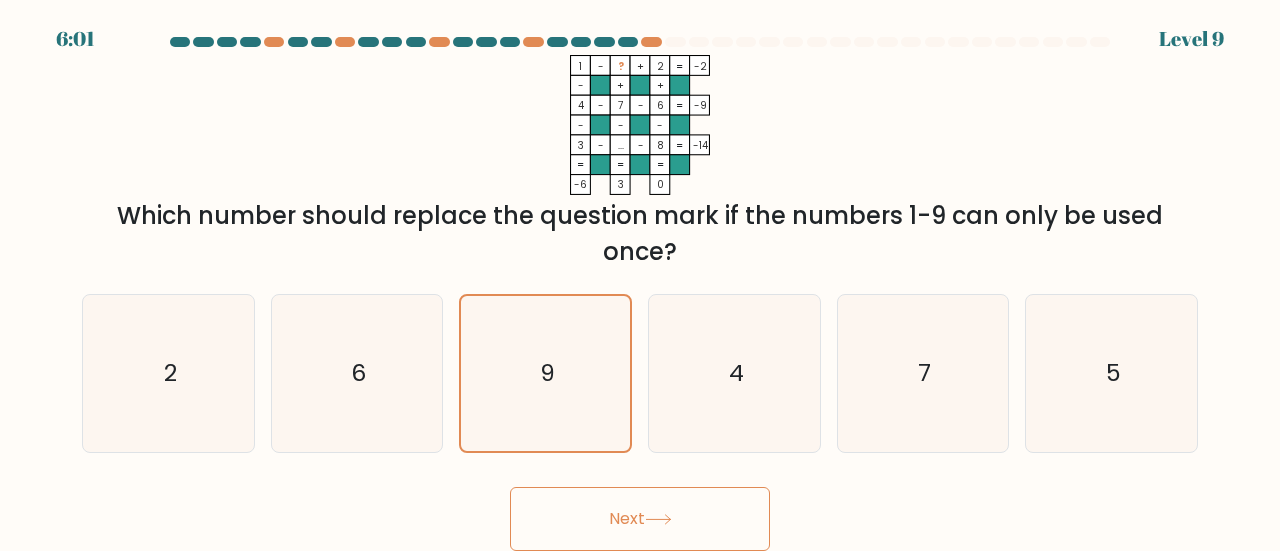 click on "Next" at bounding box center [640, 519] 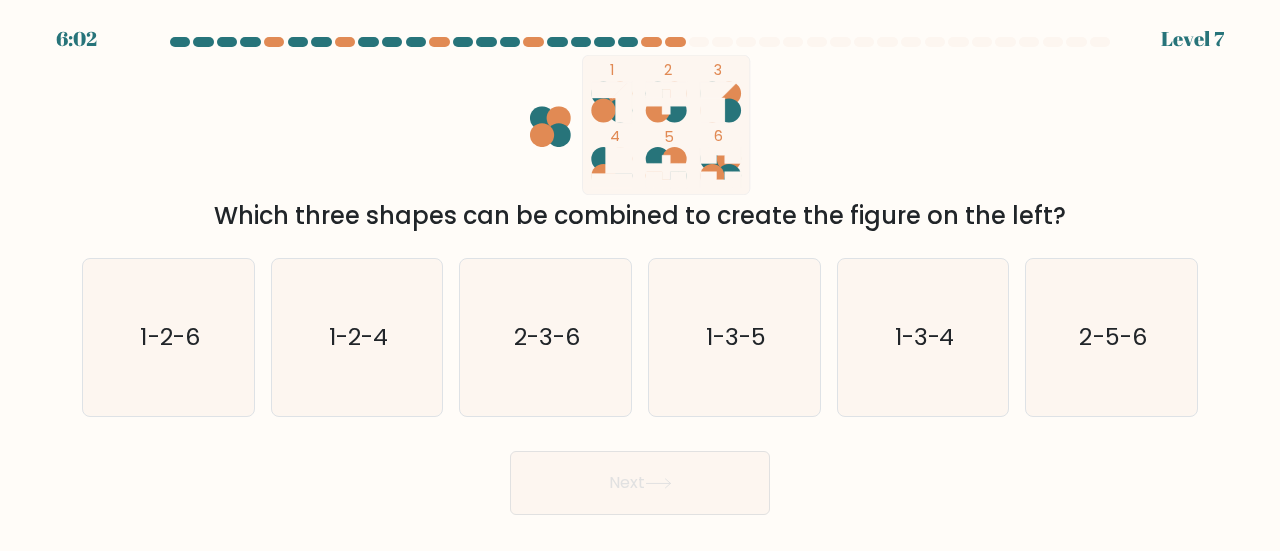 type 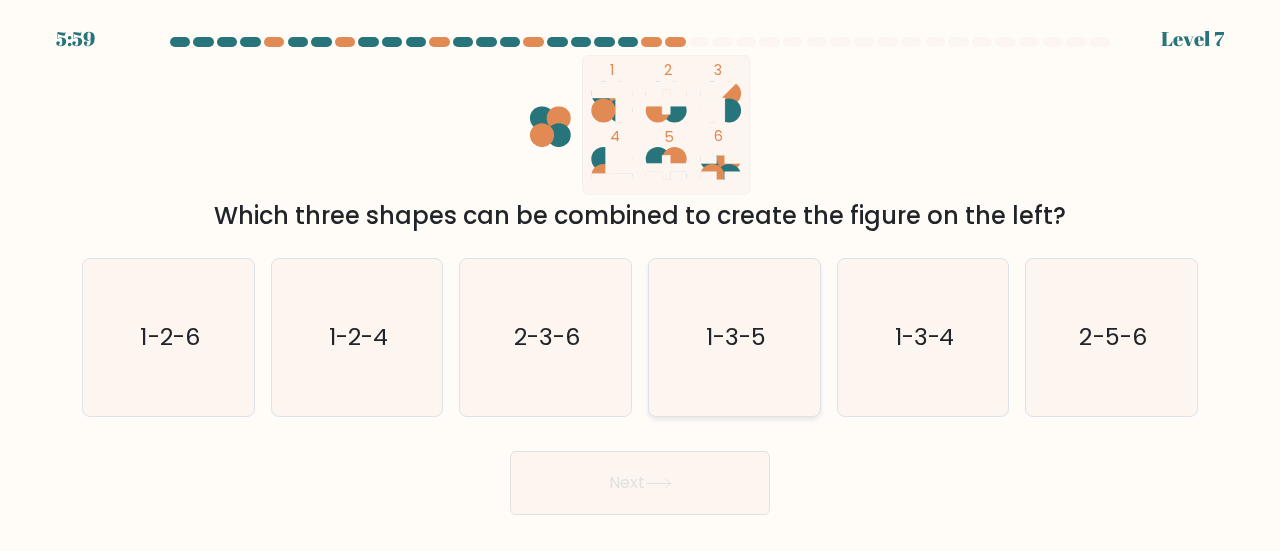 click on "1-3-5" 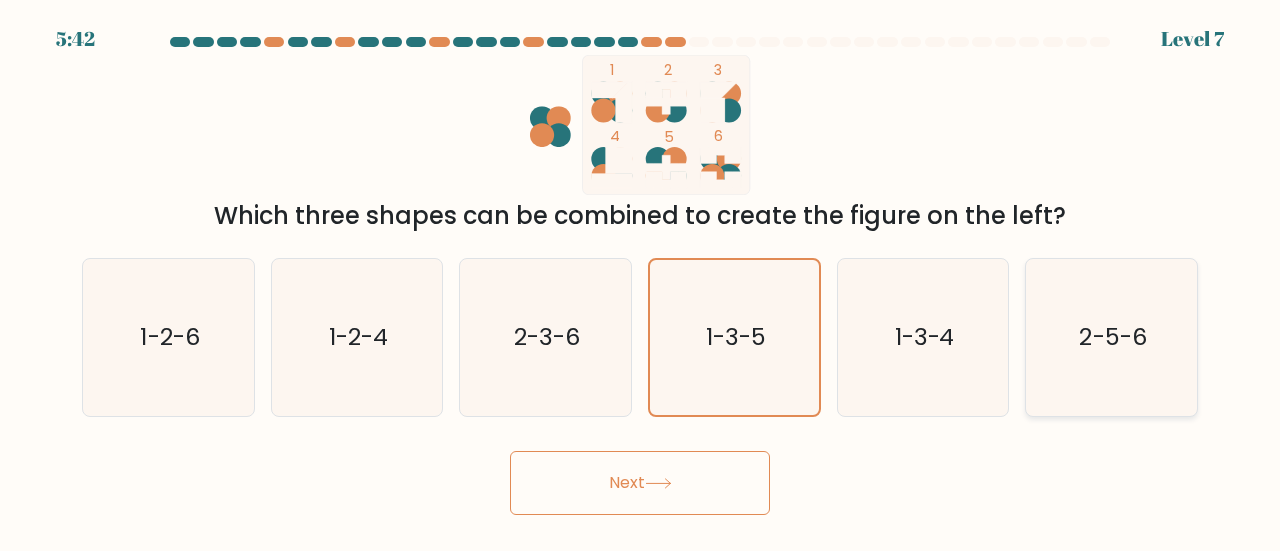 click on "2-5-6" 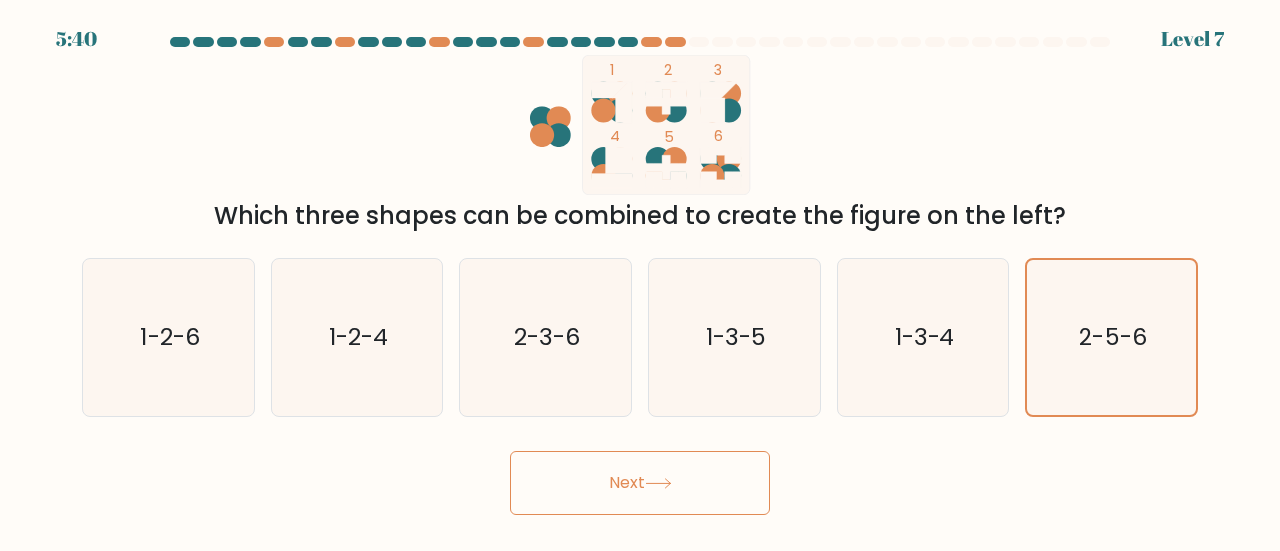 click 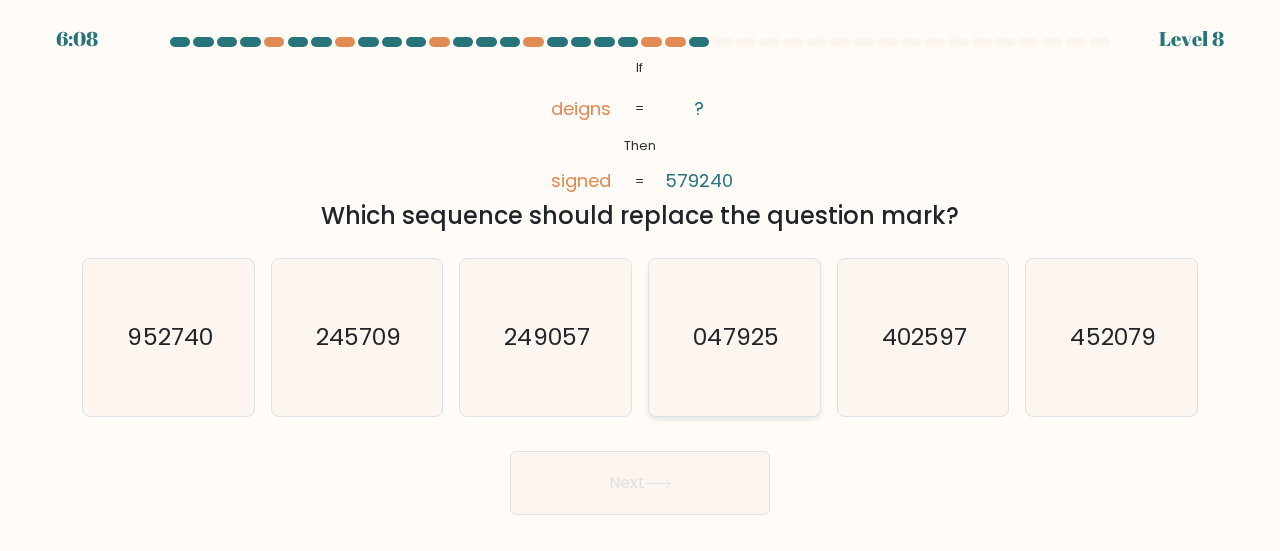 click on "047925" 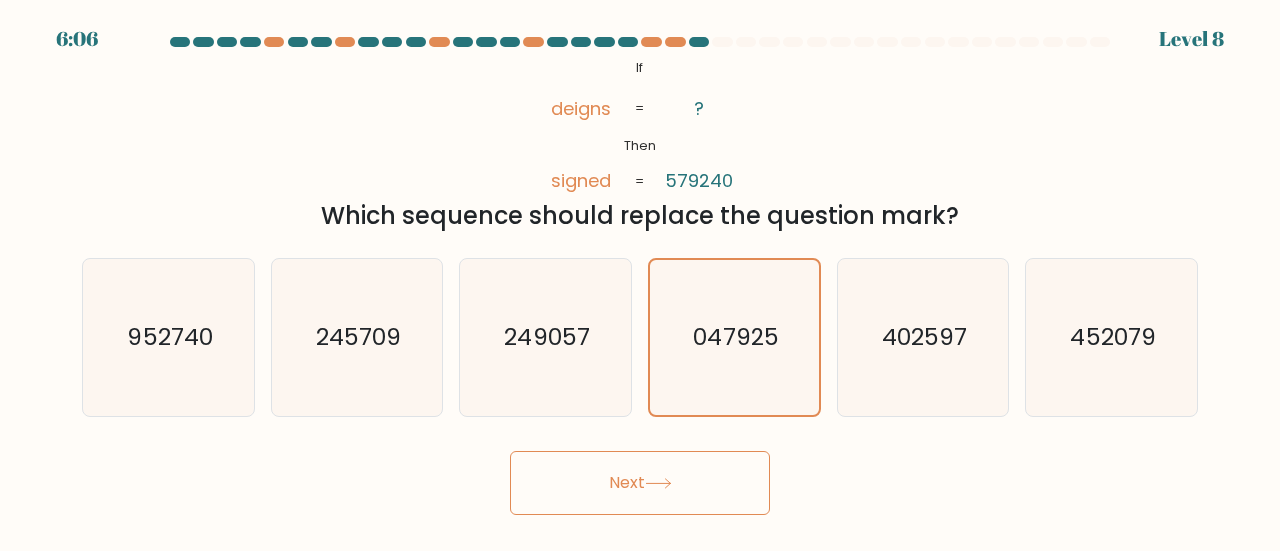 click on "Next" at bounding box center (640, 483) 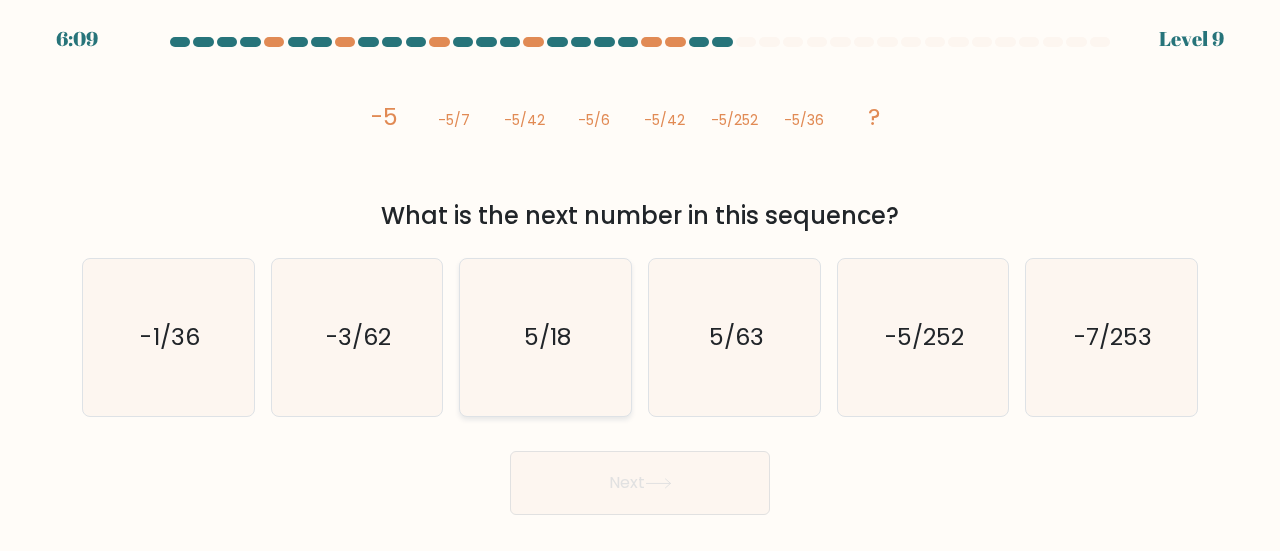 click on "5/18" 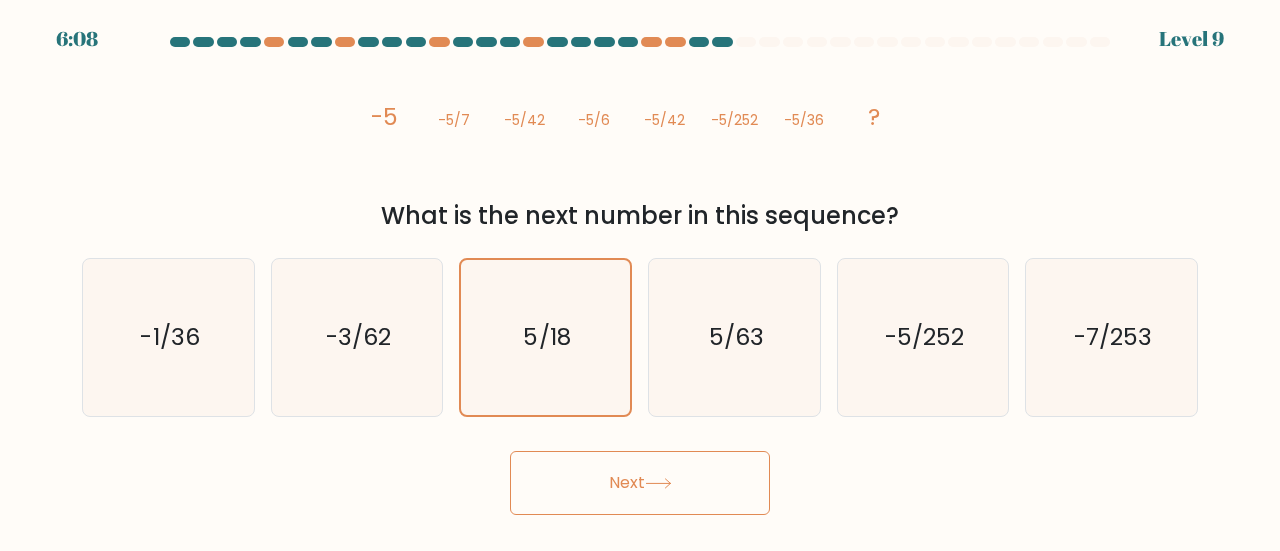 click on "Next" at bounding box center (640, 483) 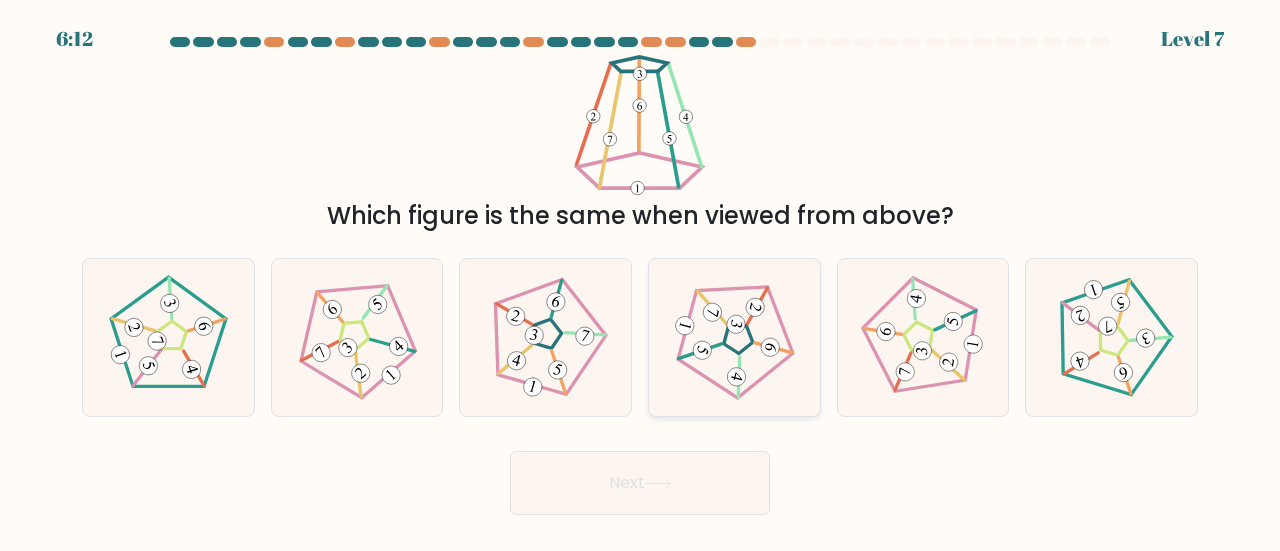 click 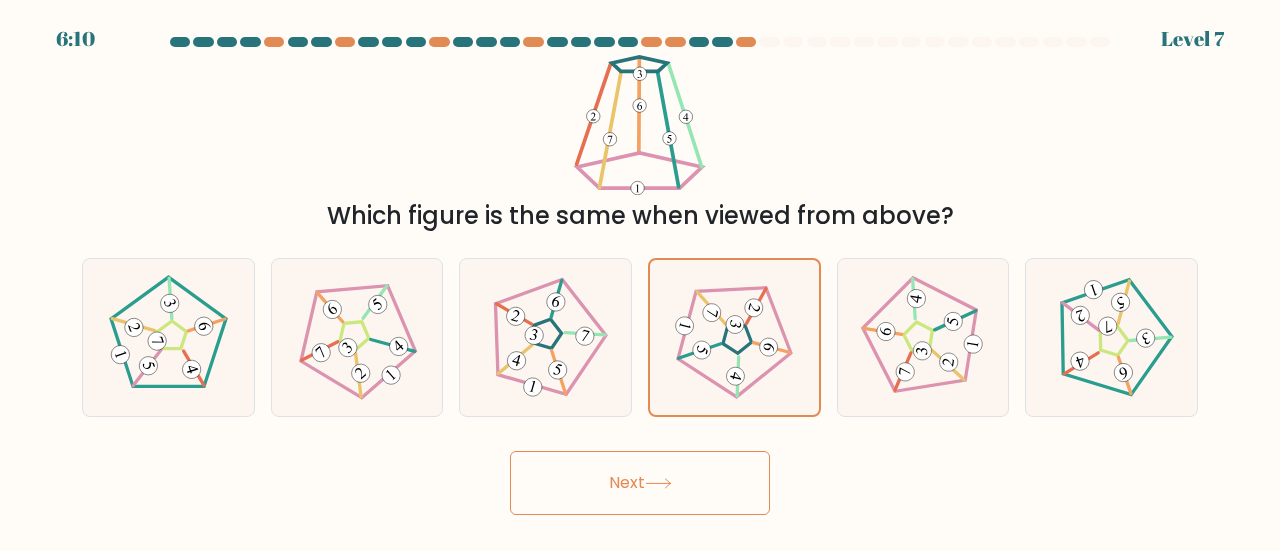 click on "Next" at bounding box center [640, 483] 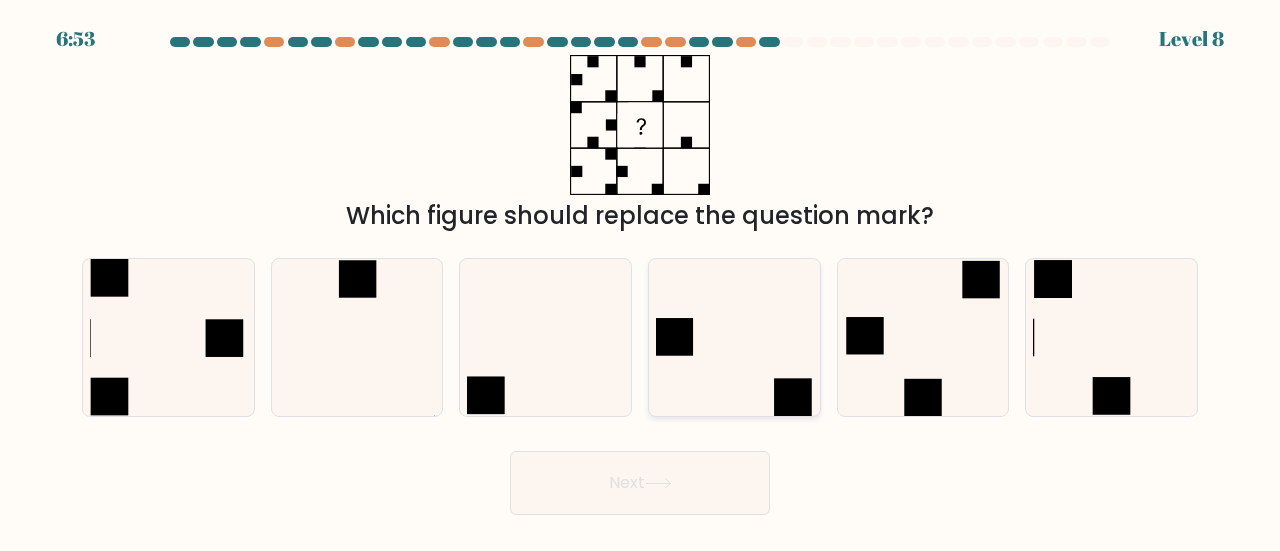 click 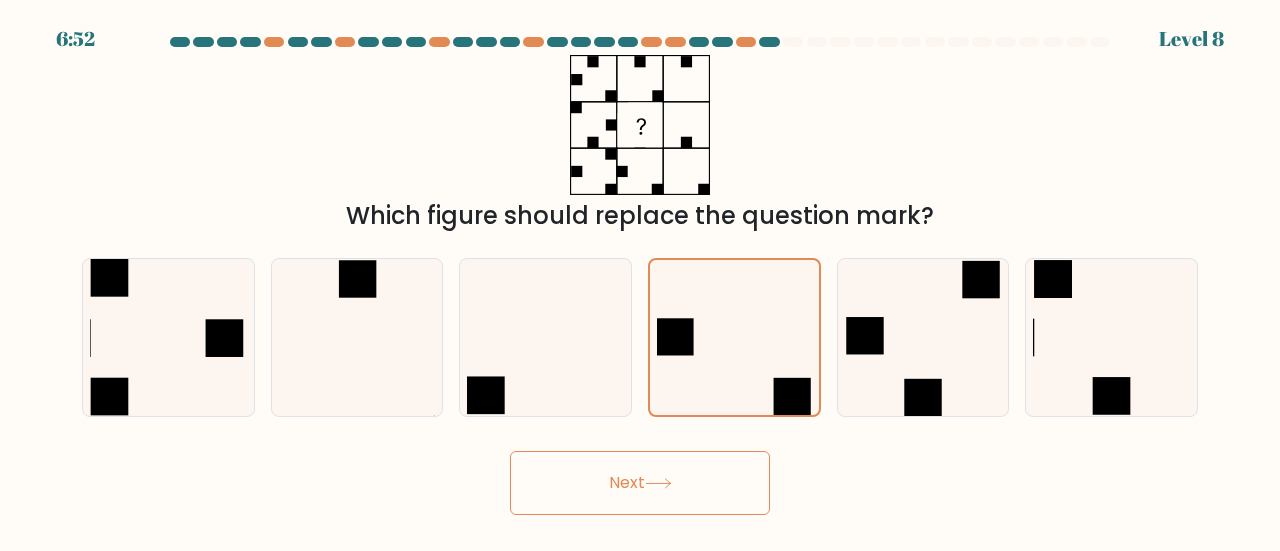 click 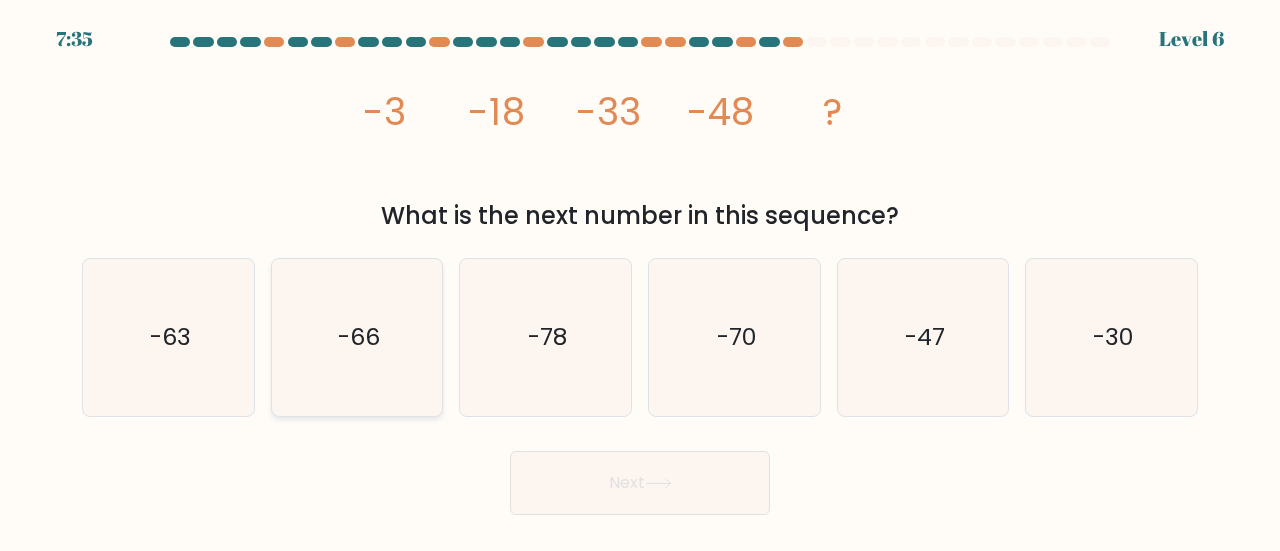click on "-66" 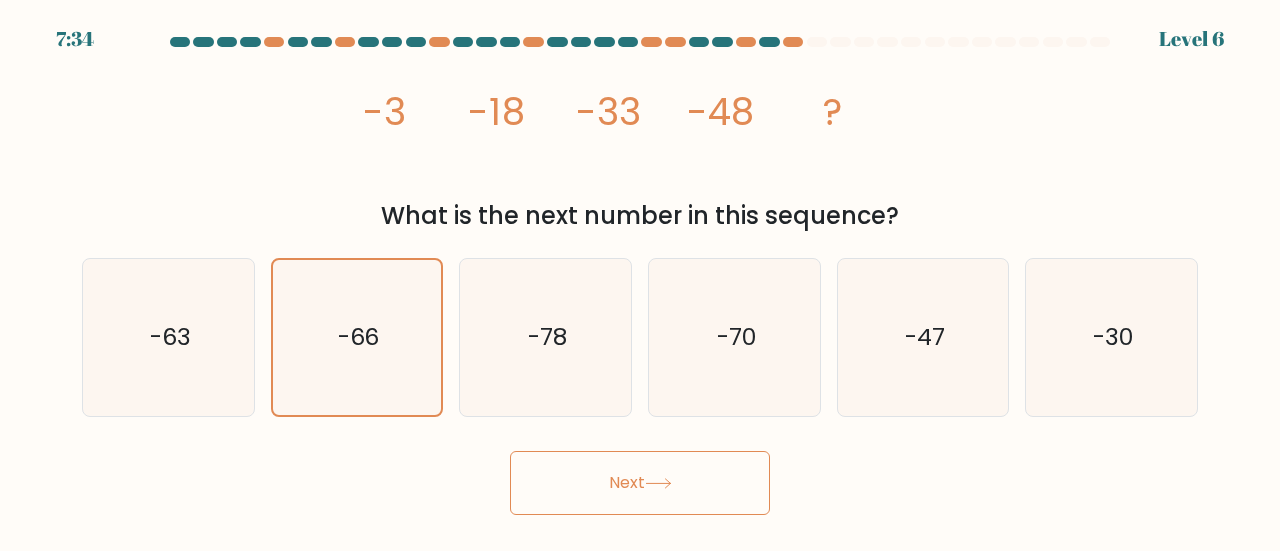 click on "Next" at bounding box center [640, 483] 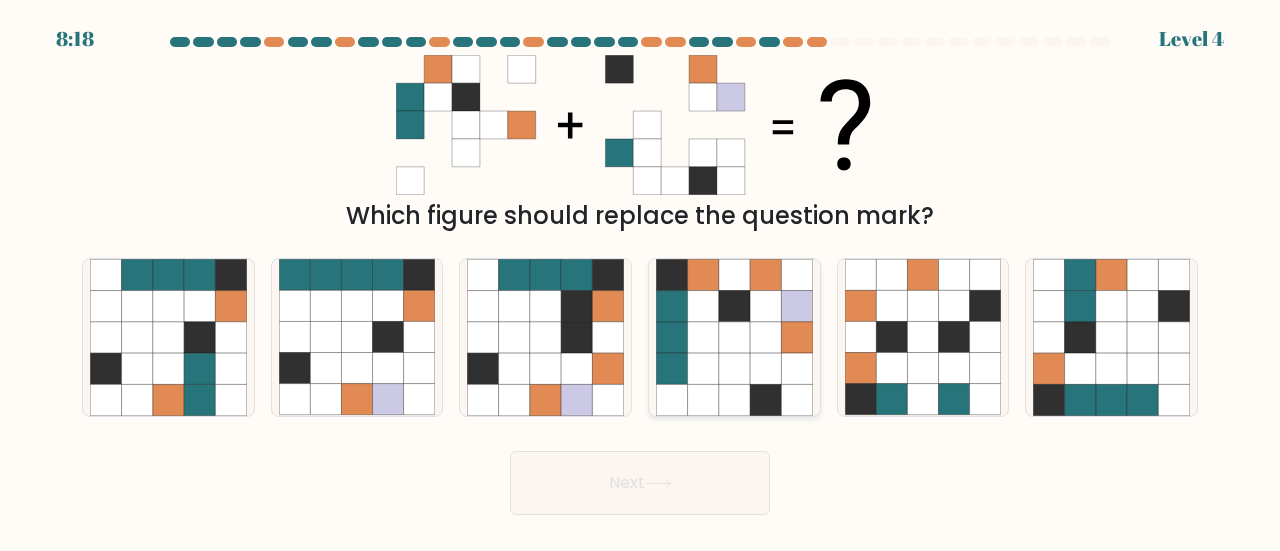 click 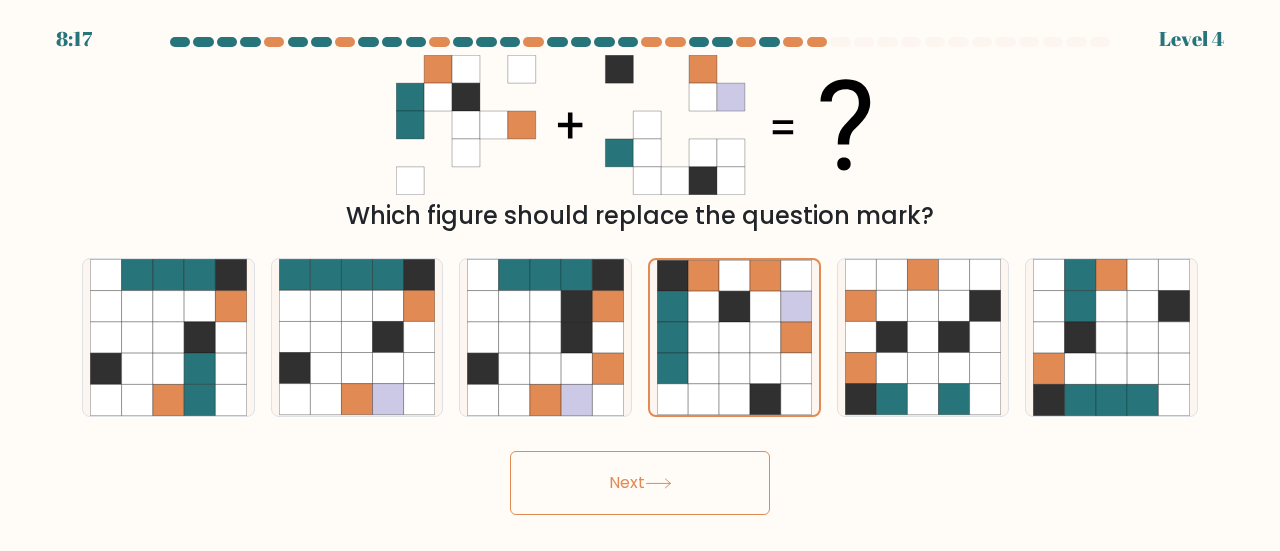 click on "Next" at bounding box center [640, 483] 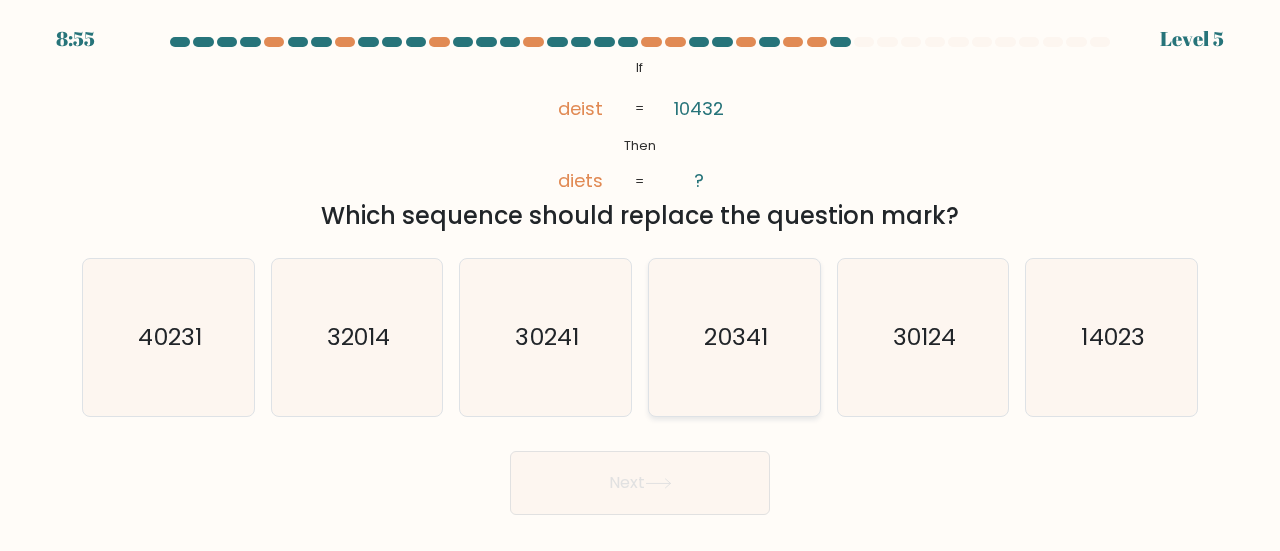 type 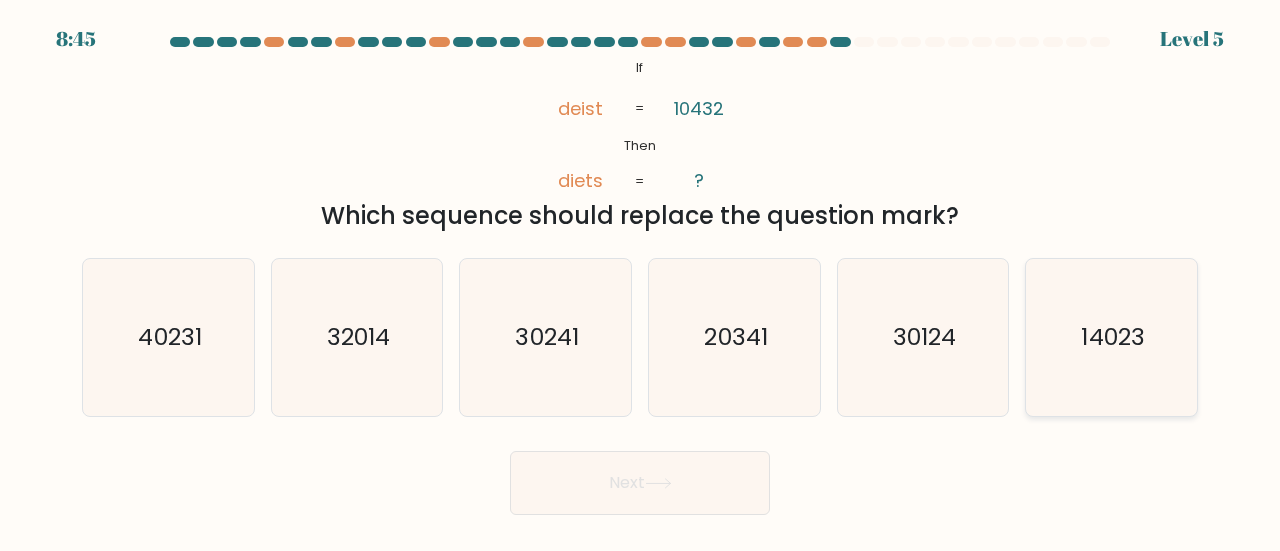 click on "14023" 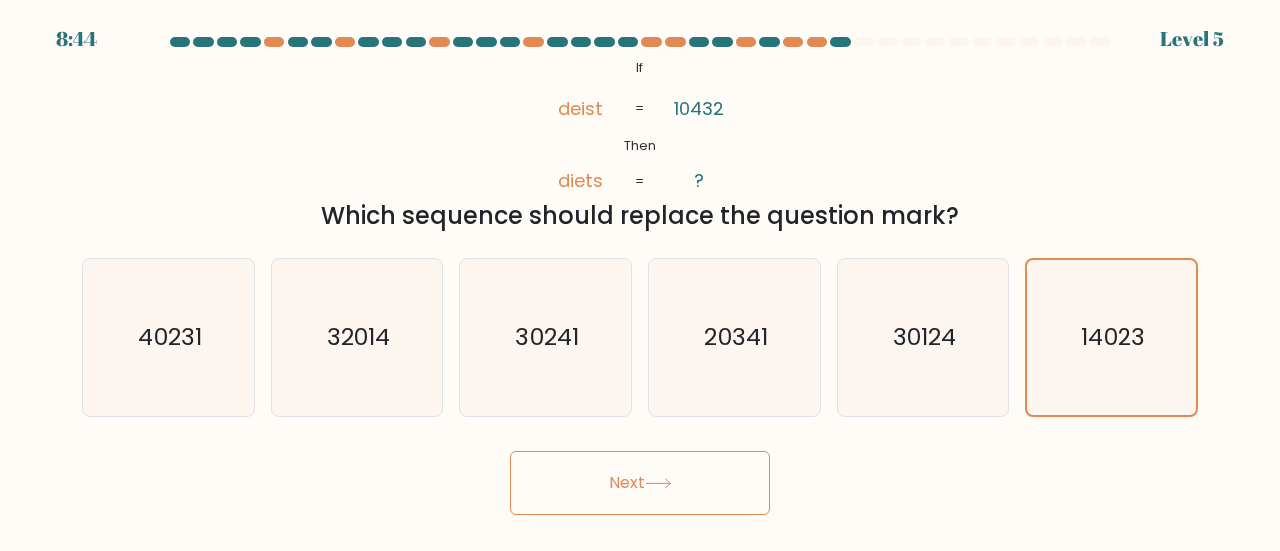 click 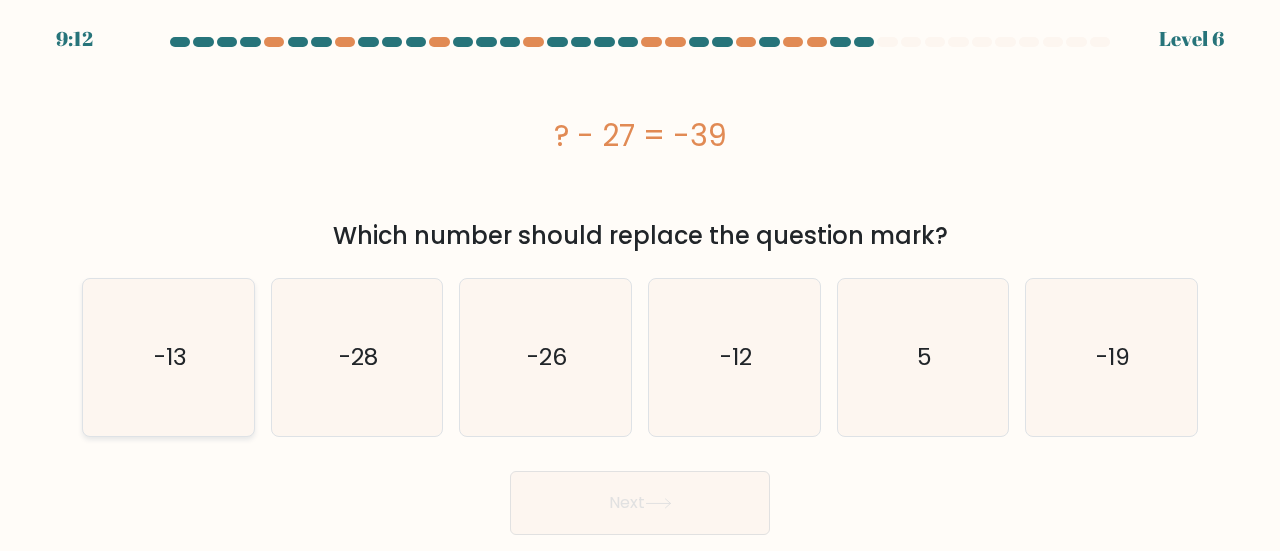 click on "-13" 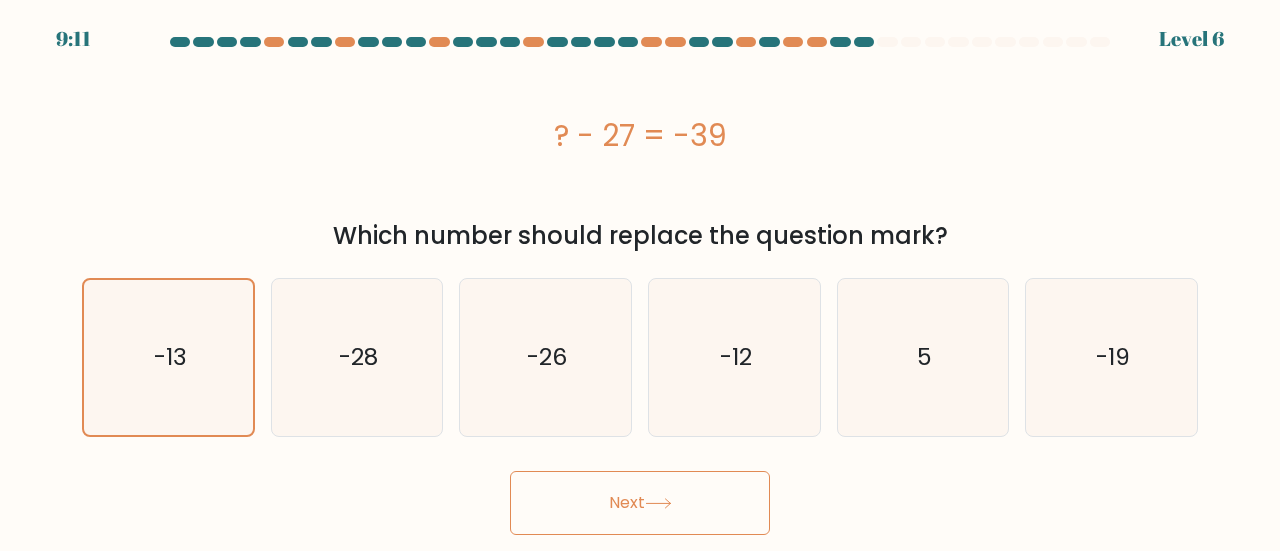 click 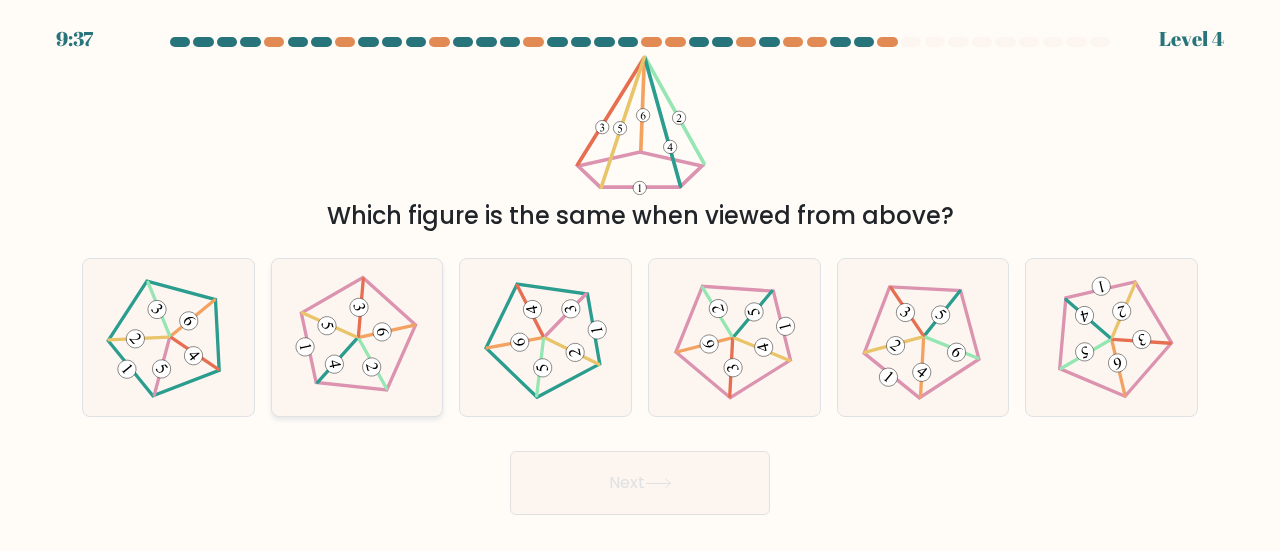 click 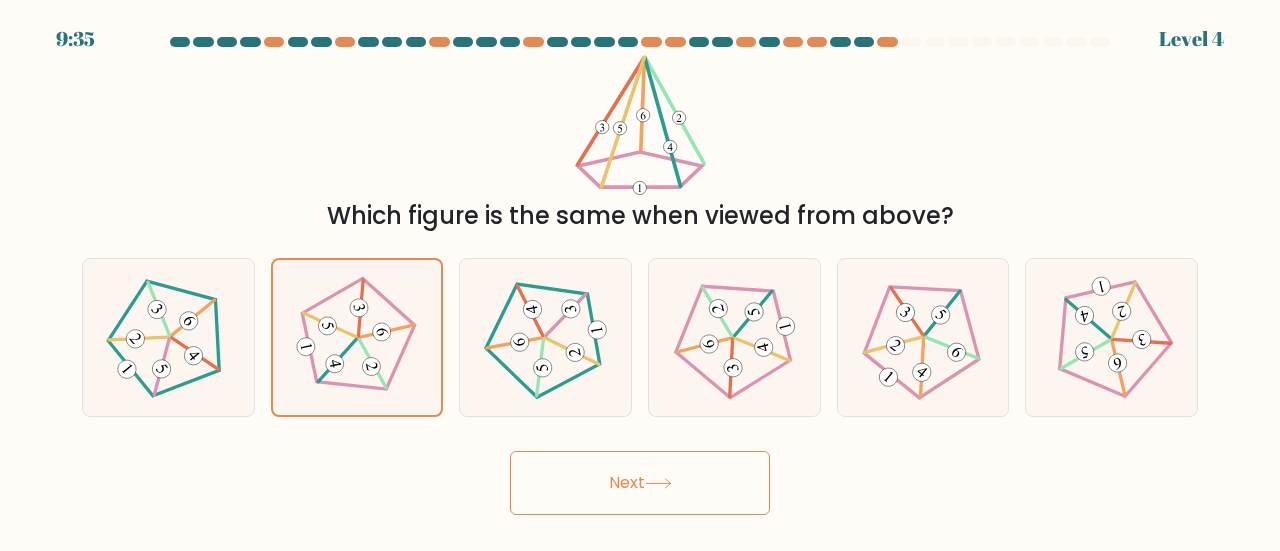 click on "Next" at bounding box center (640, 483) 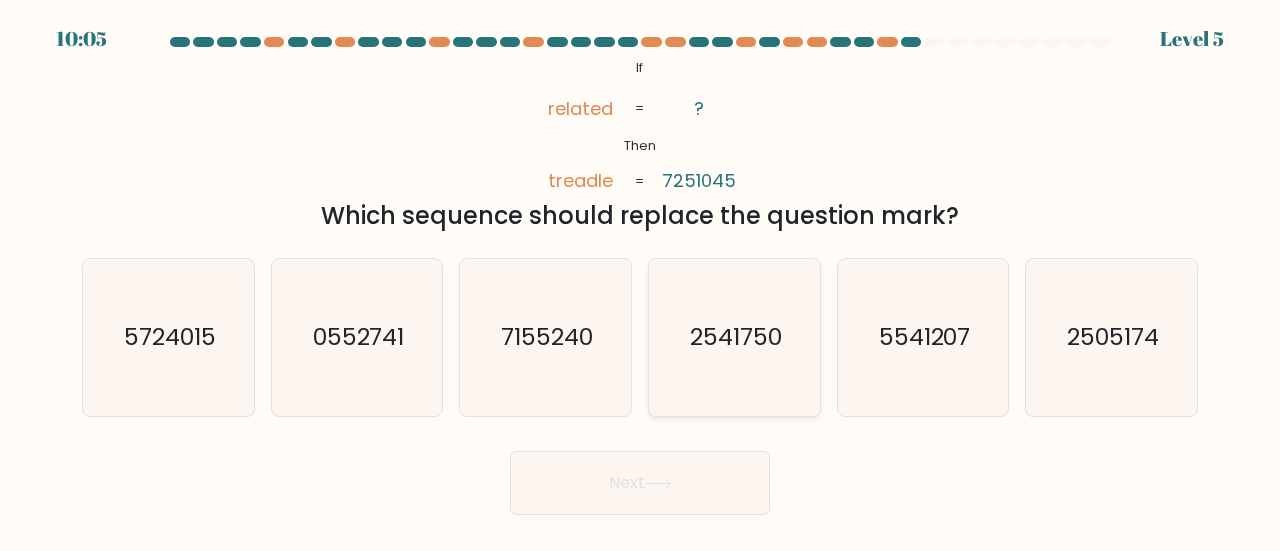 click on "2541750" 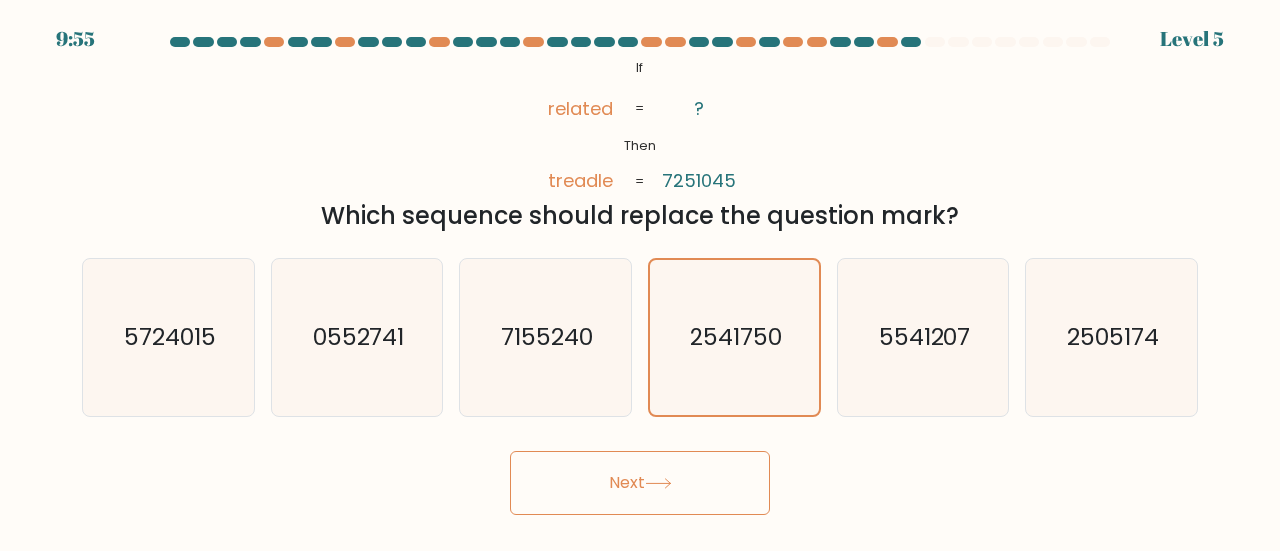 click 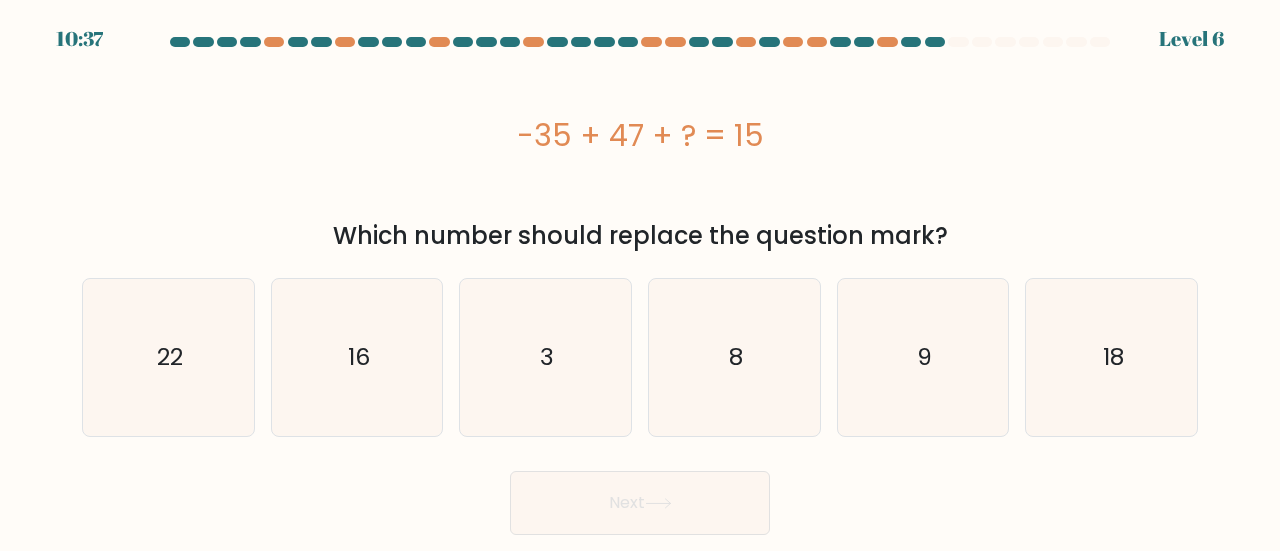 type 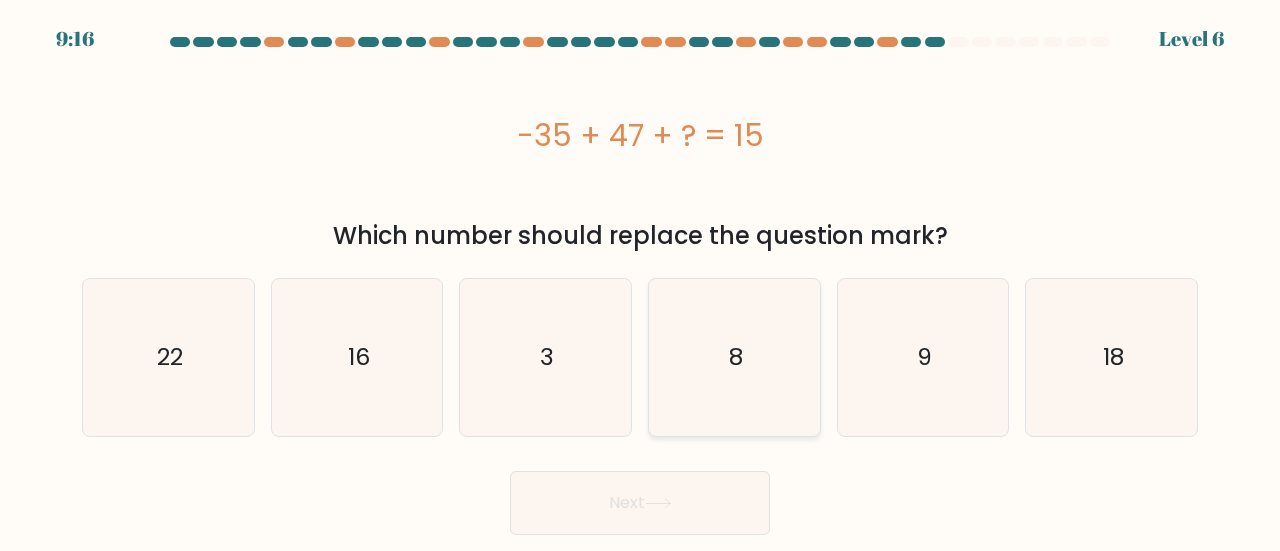 click on "8" 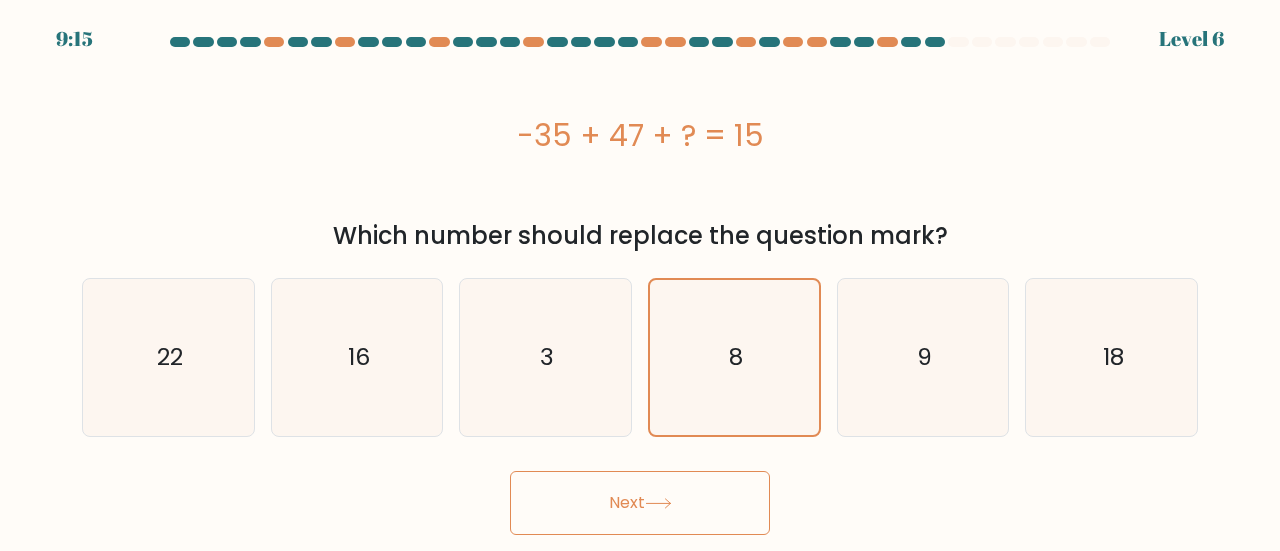 click on "Next" at bounding box center (640, 503) 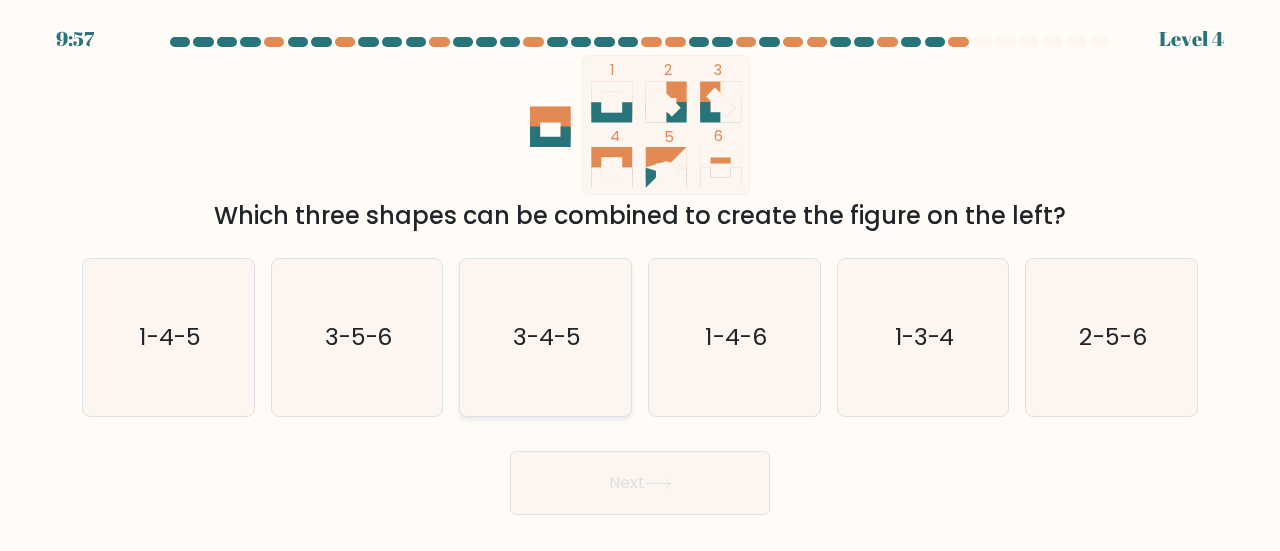 click on "3-4-5" 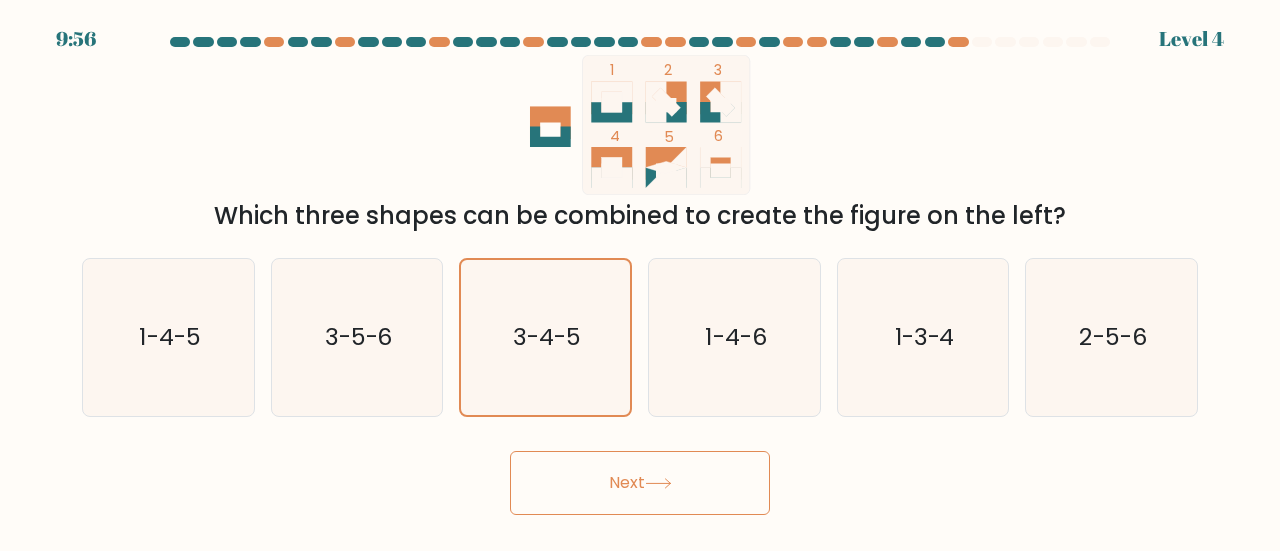 click on "Next" at bounding box center [640, 483] 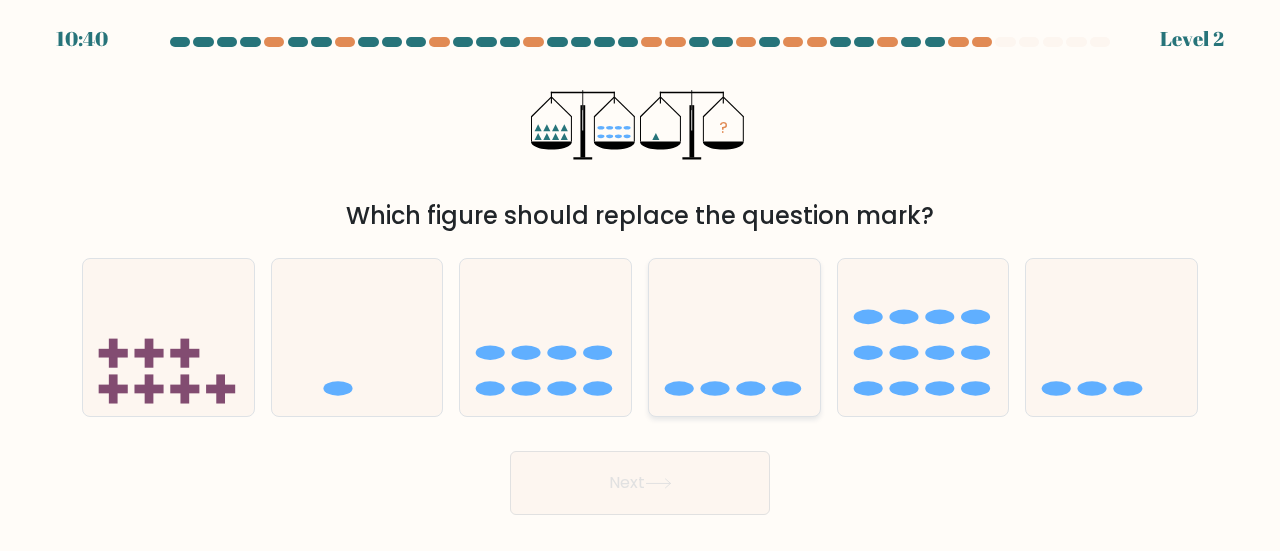 type 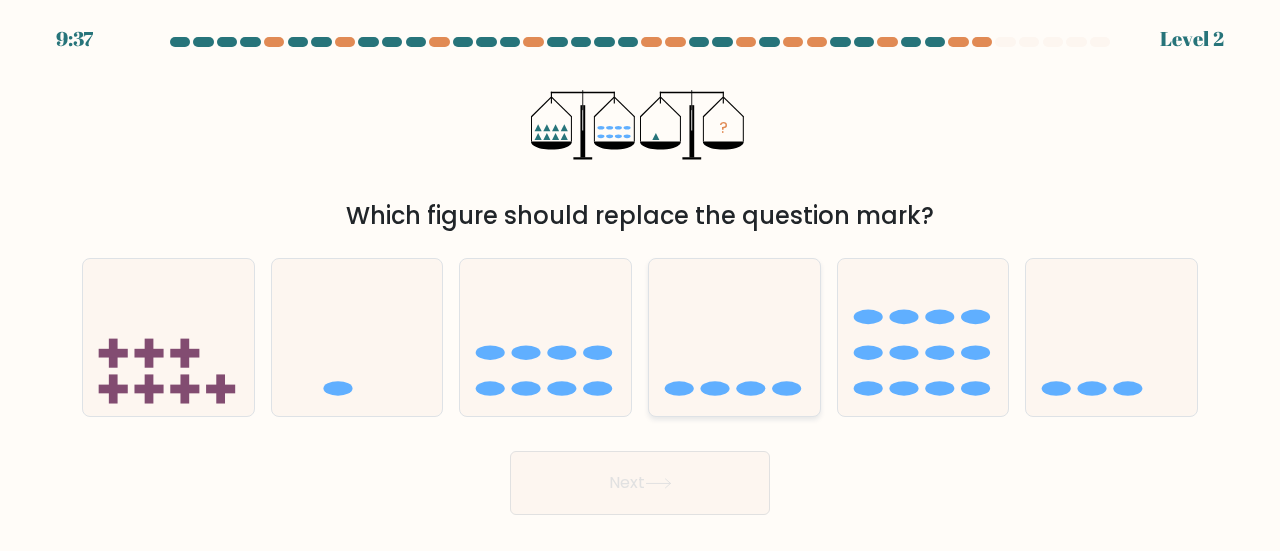 click 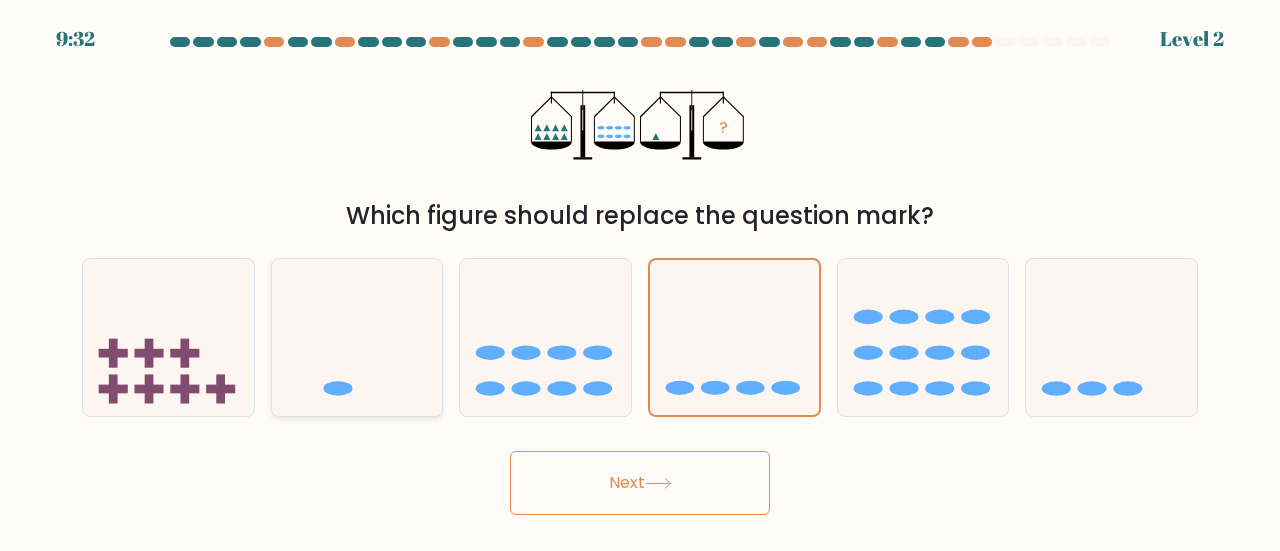 click 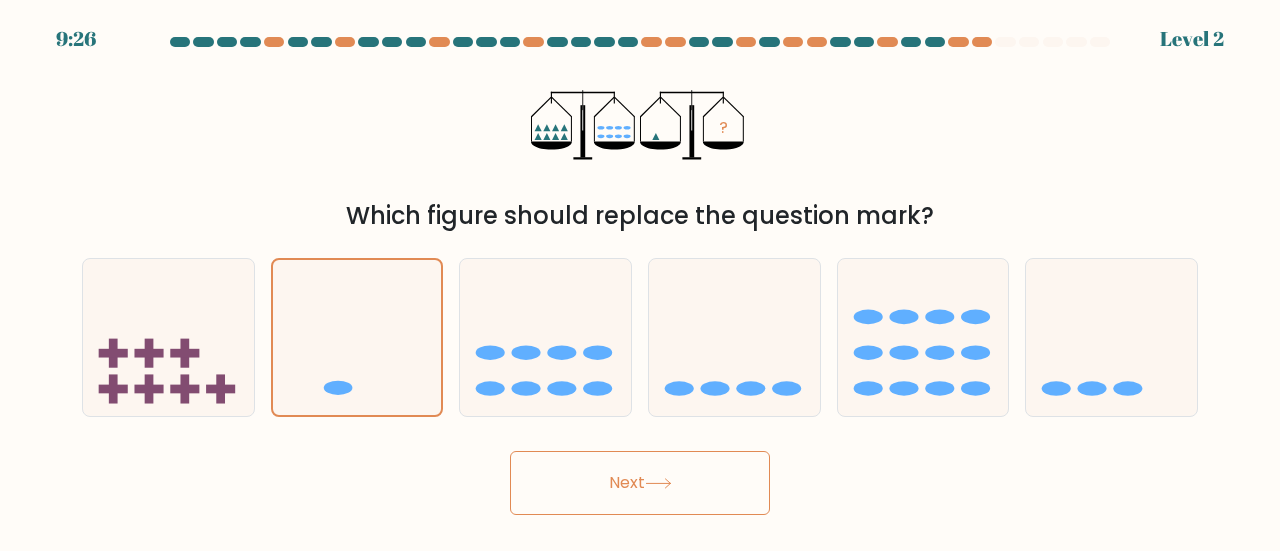 click on "Next" at bounding box center (640, 483) 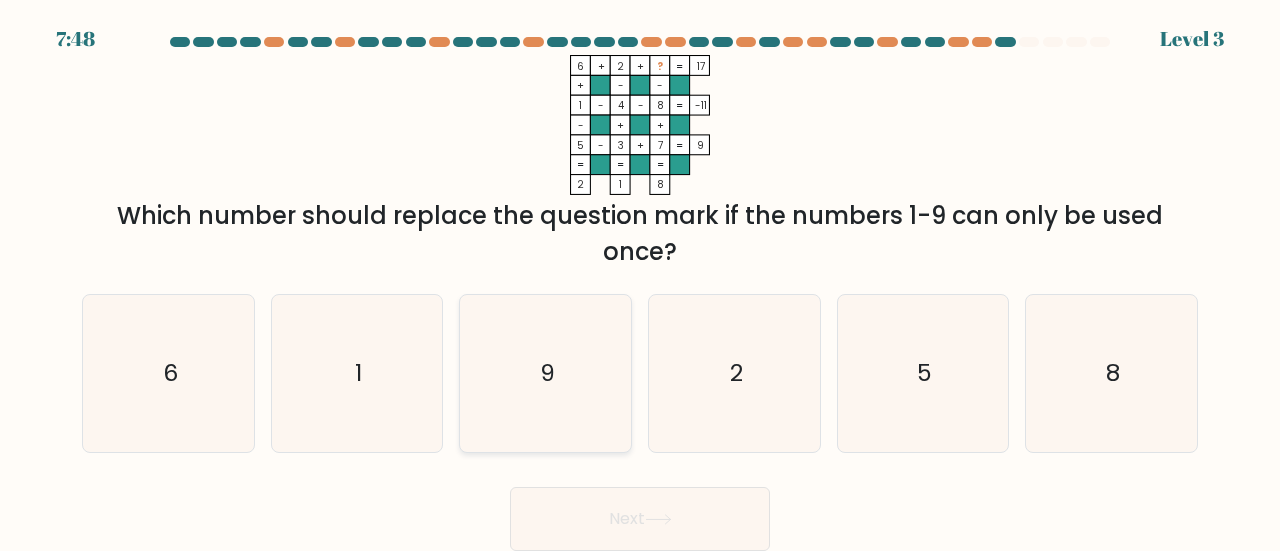 click on "9" 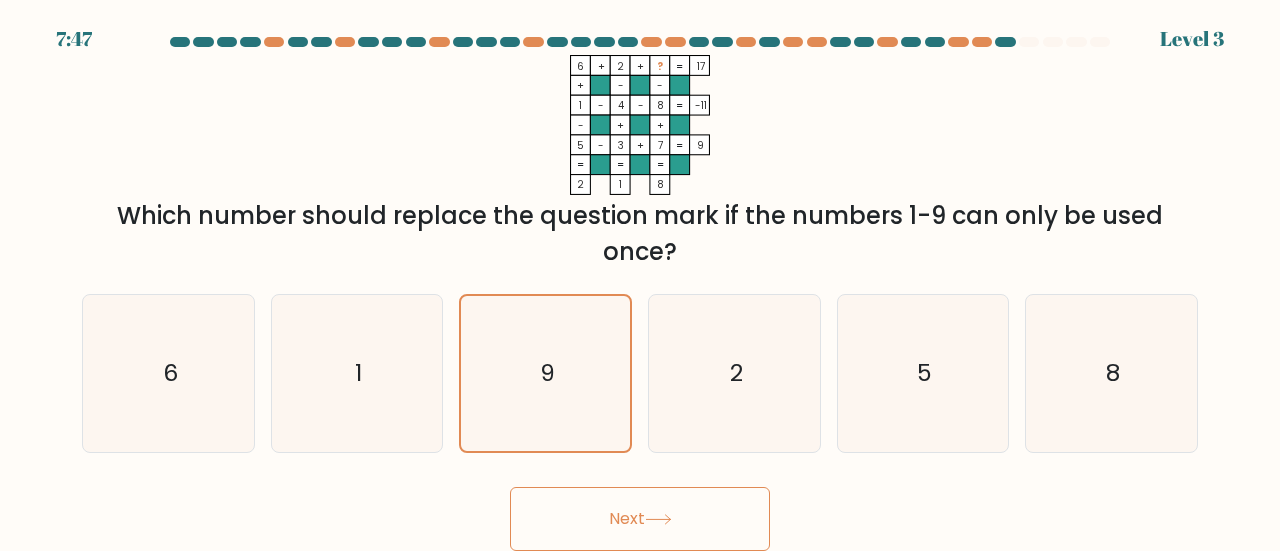 click on "Next" at bounding box center (640, 519) 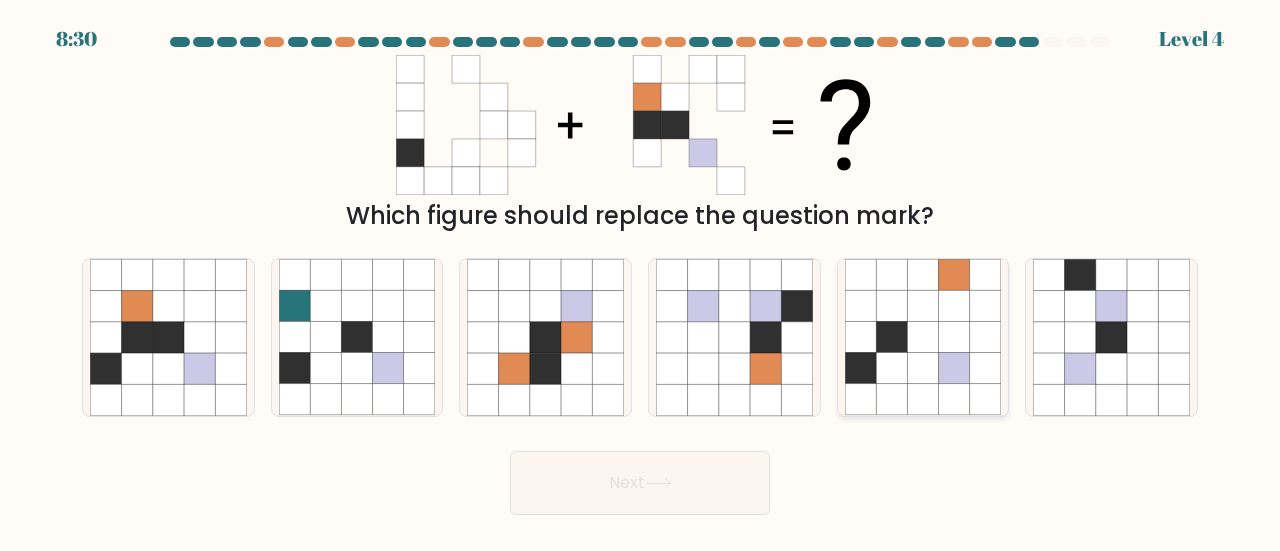 click 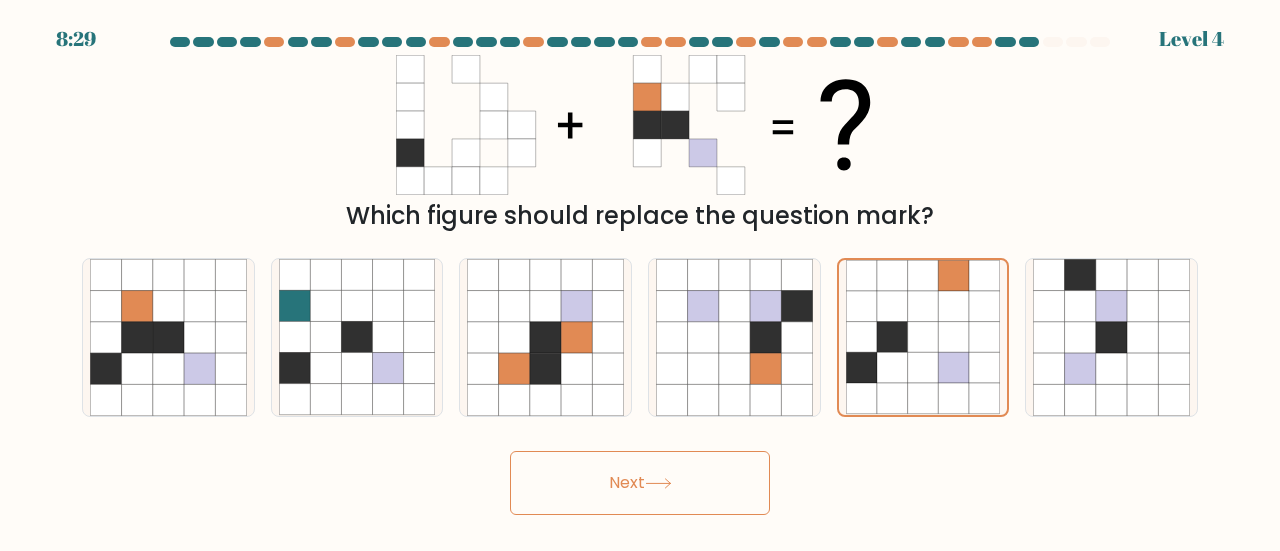 click on "Next" at bounding box center (640, 483) 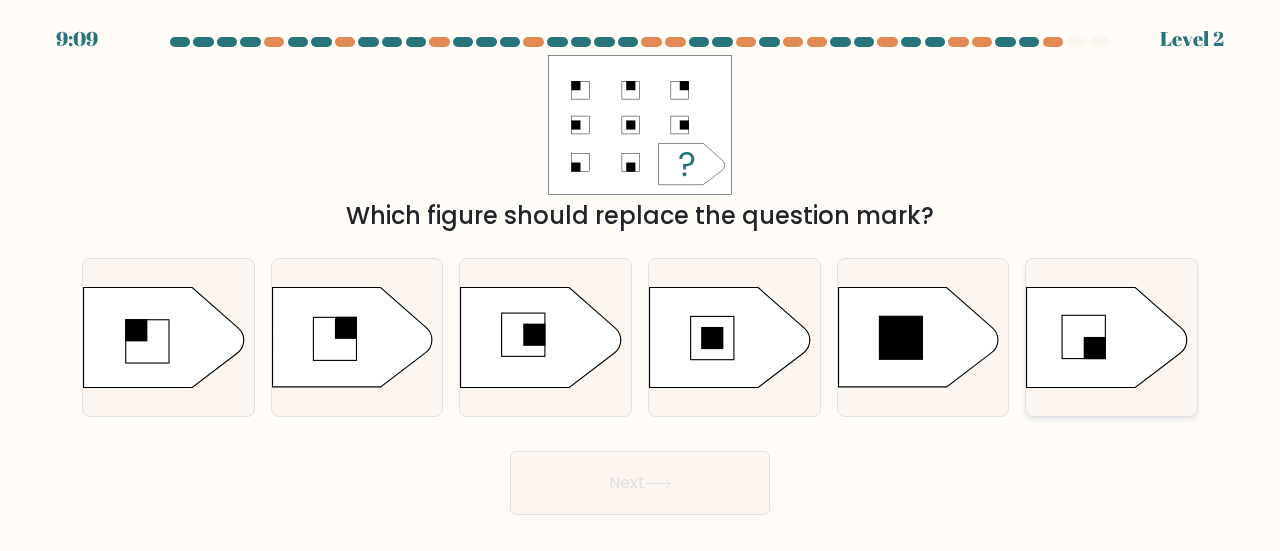 click 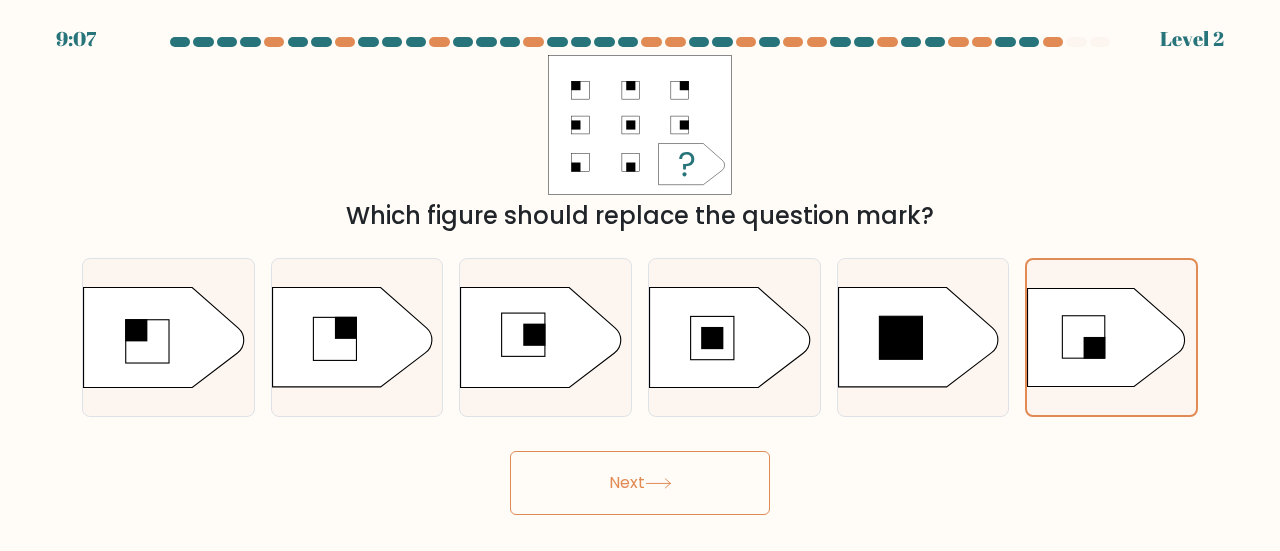 click 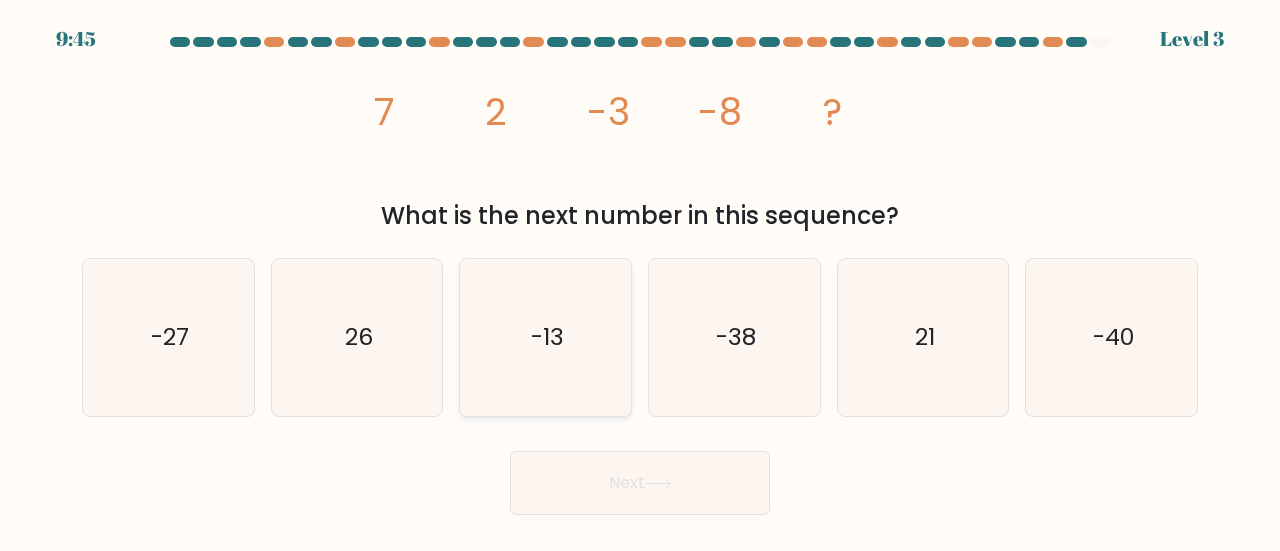 click on "-13" 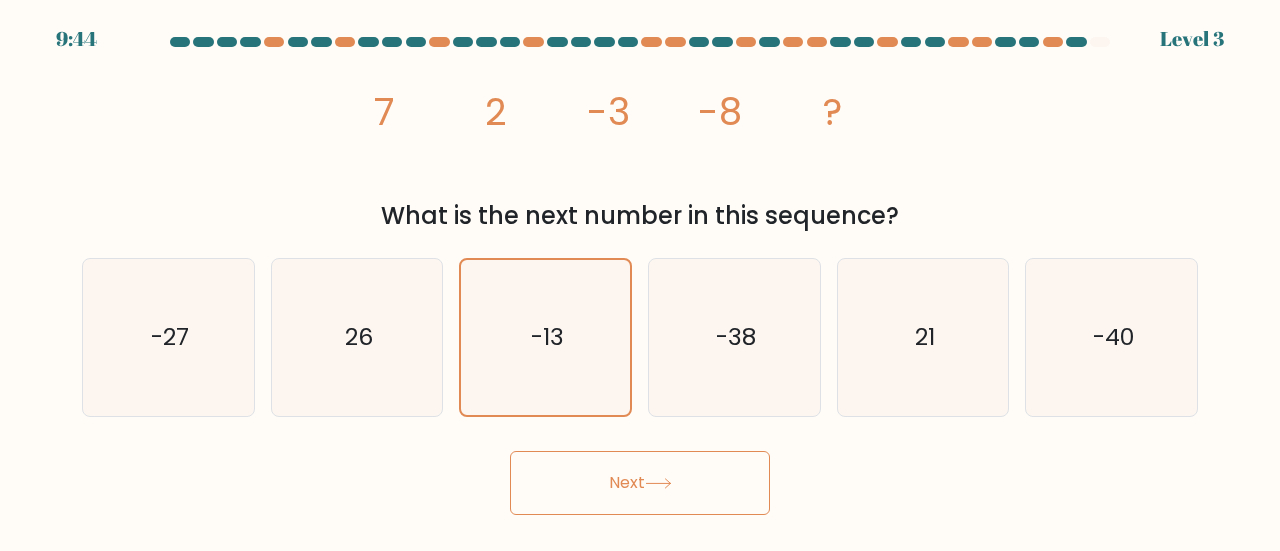 click on "Next" at bounding box center (640, 483) 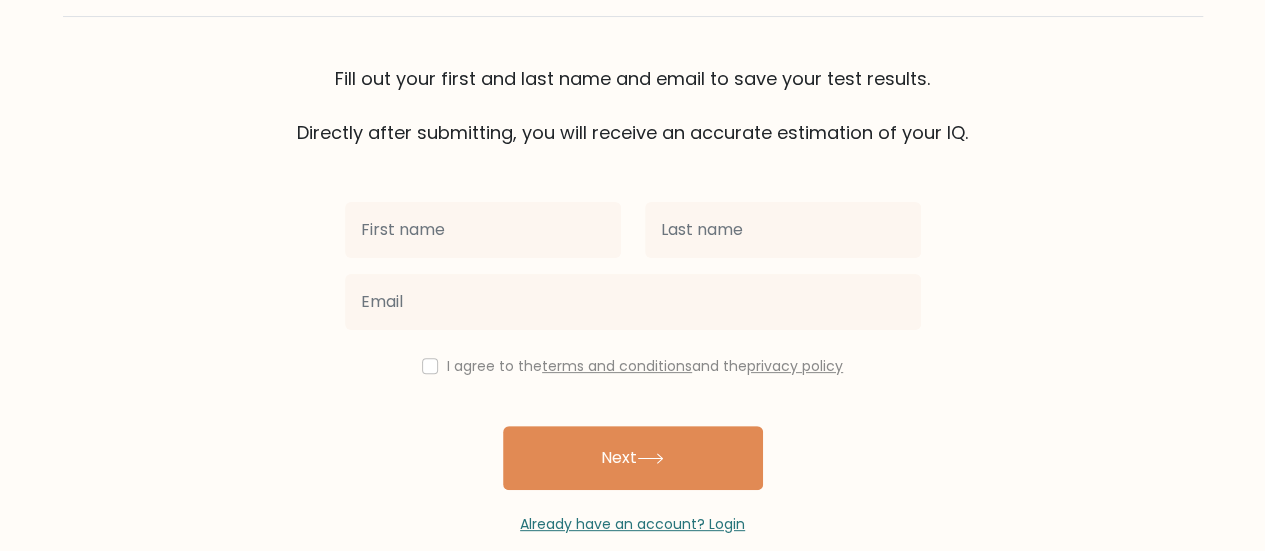 scroll, scrollTop: 120, scrollLeft: 0, axis: vertical 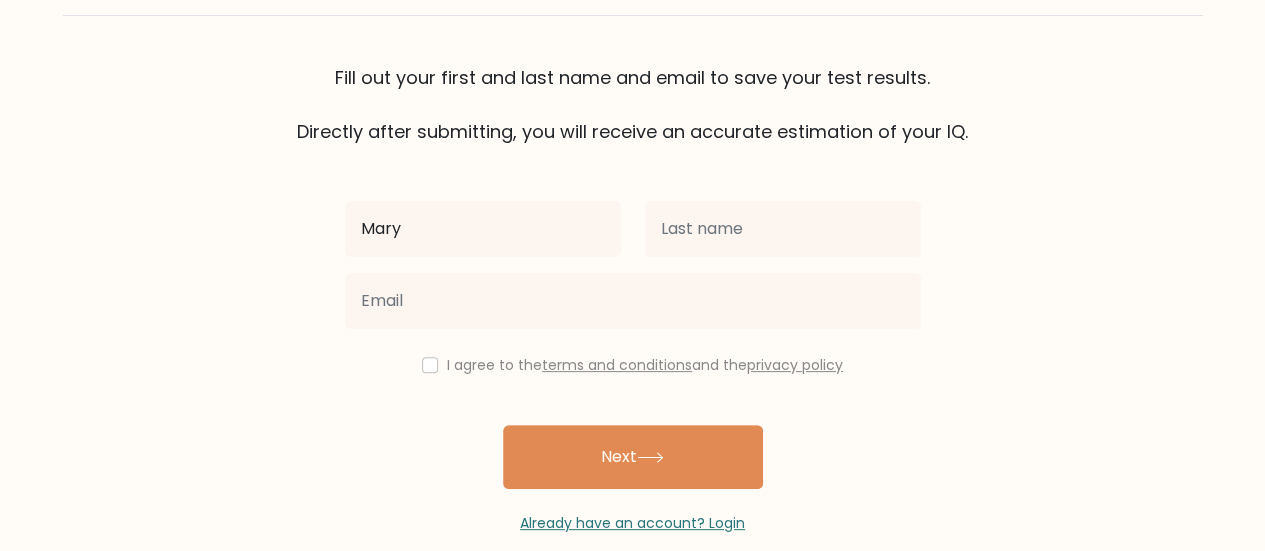 type on "Mary" 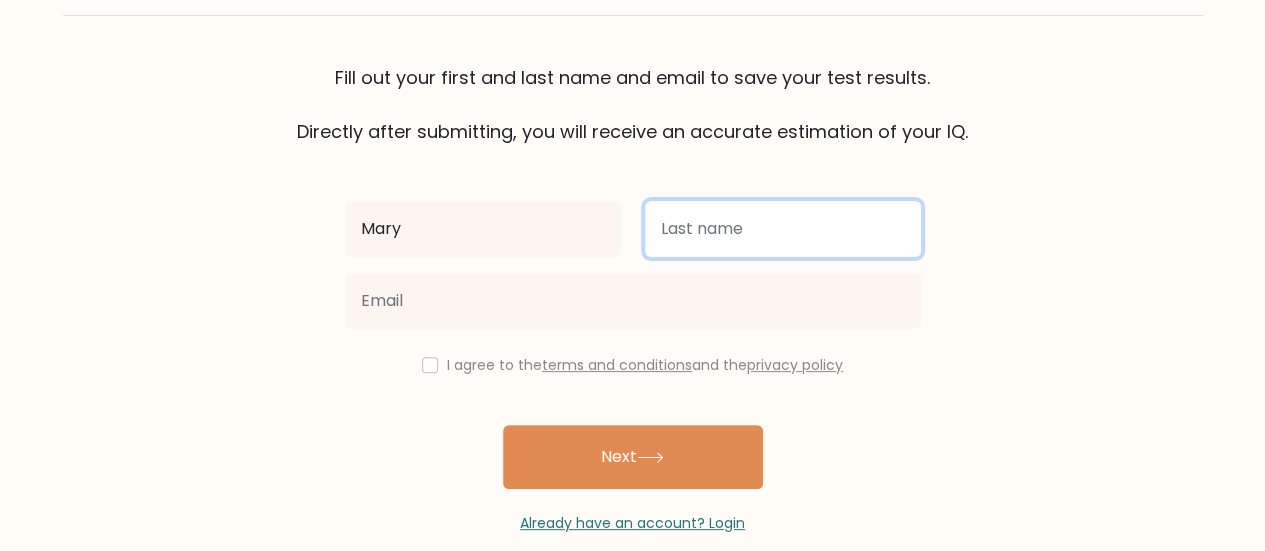 click at bounding box center (783, 229) 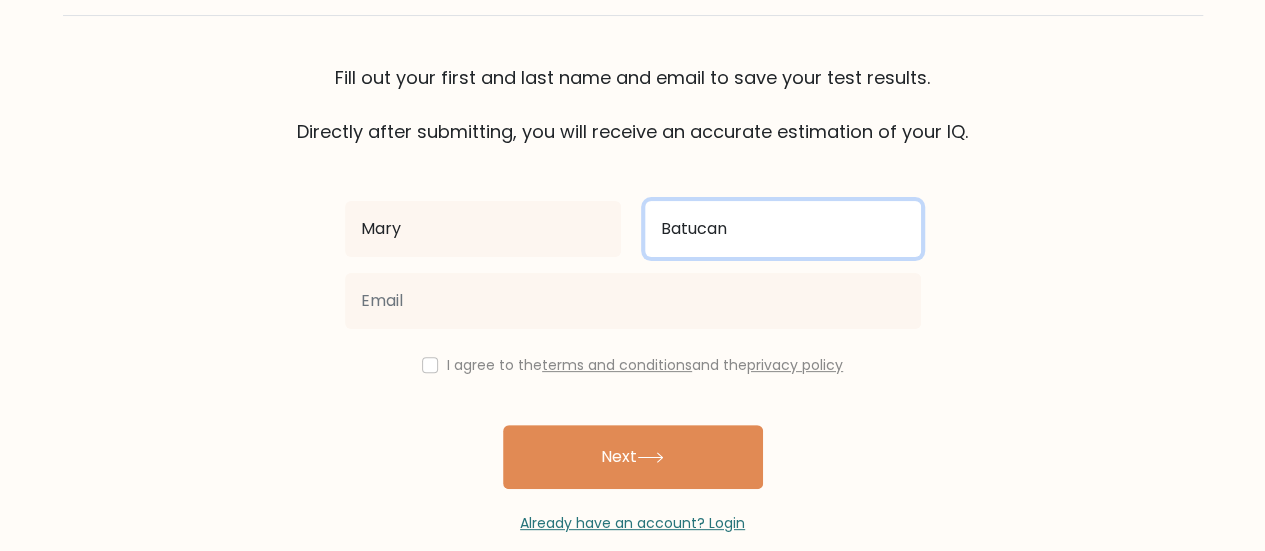 type on "Batucan" 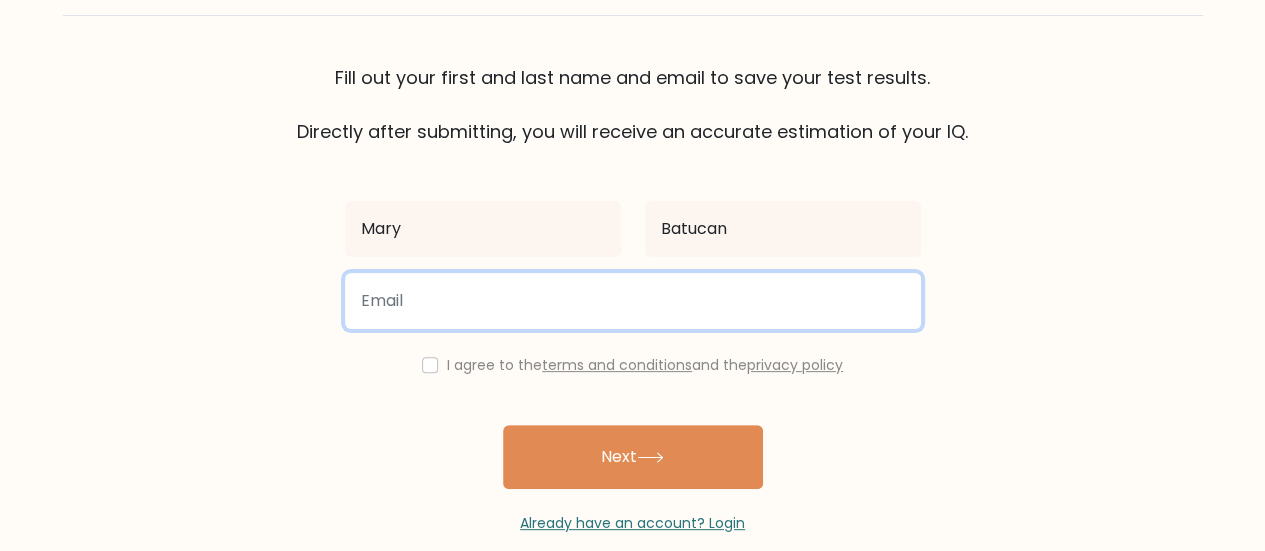 click at bounding box center [633, 301] 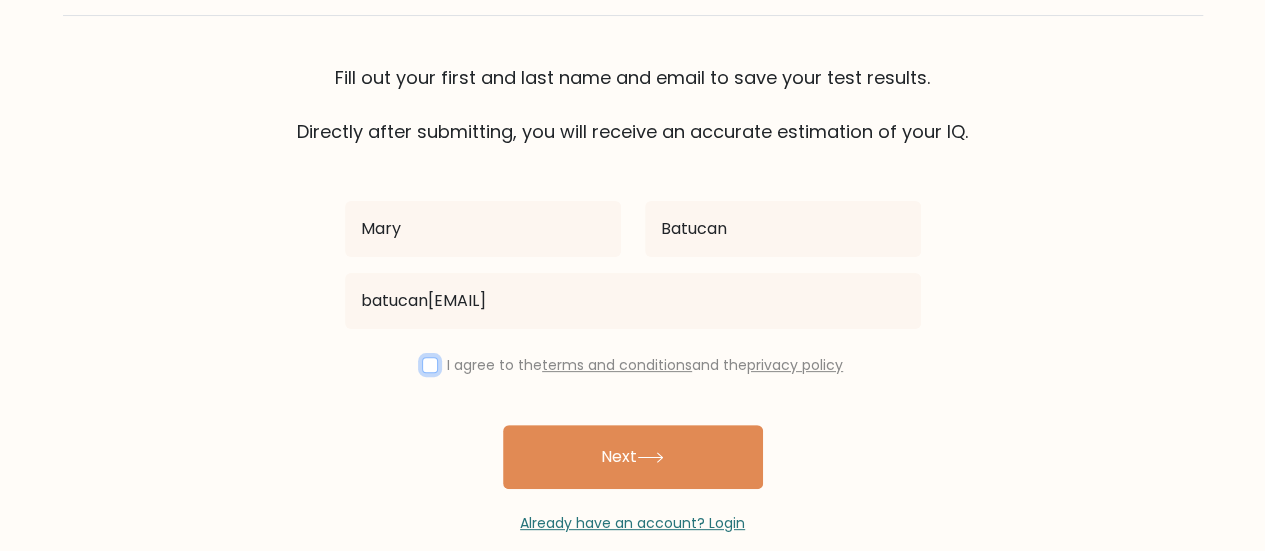 click at bounding box center (430, 365) 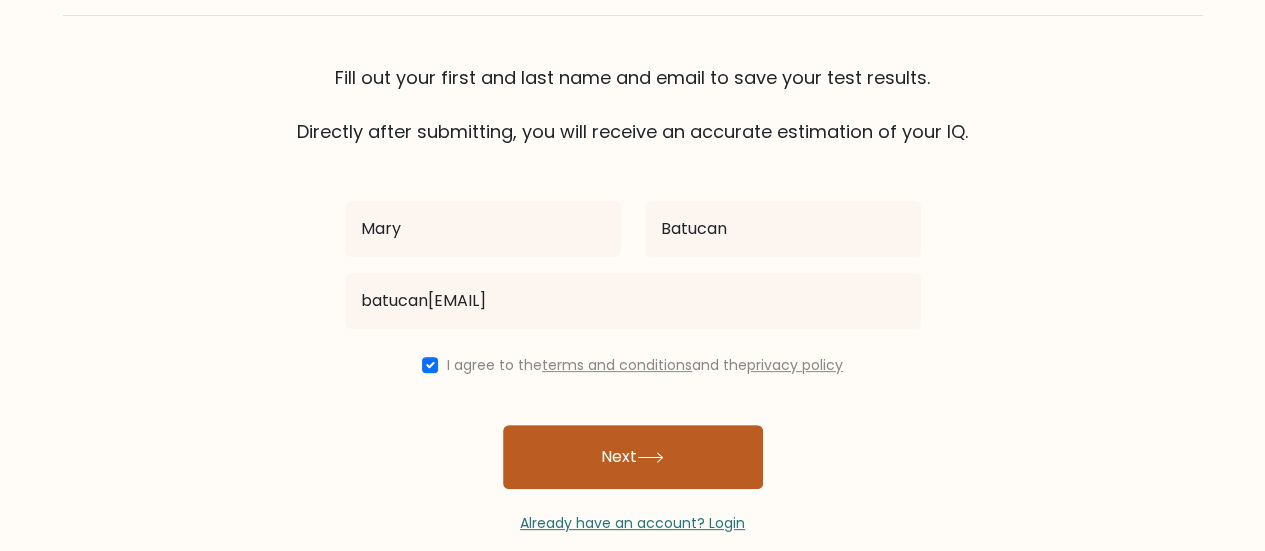 click on "Next" at bounding box center (633, 457) 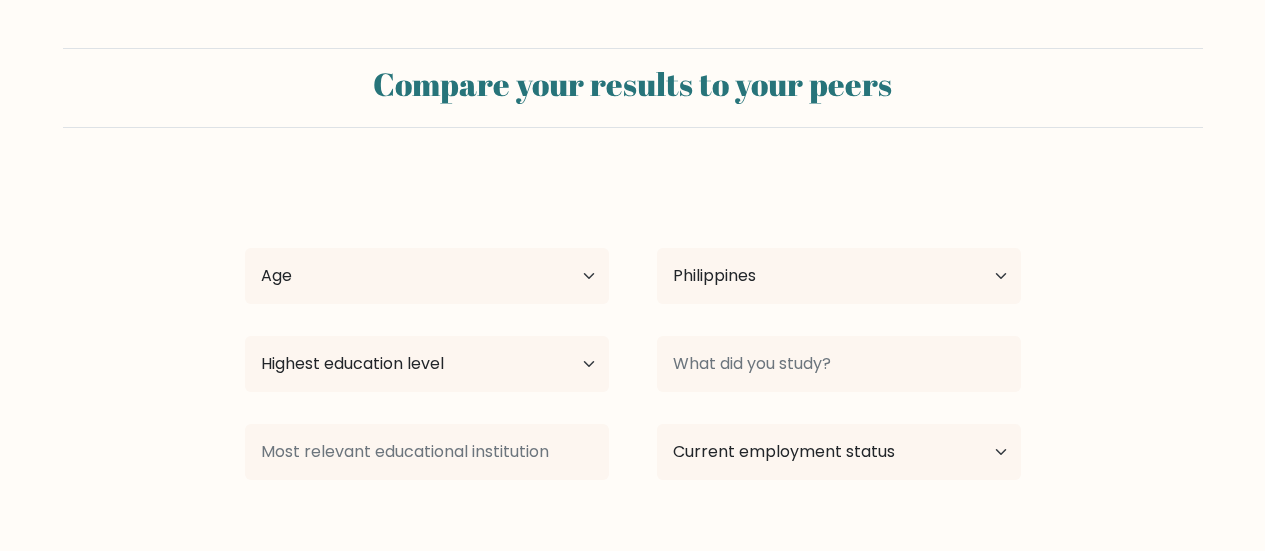 select on "PH" 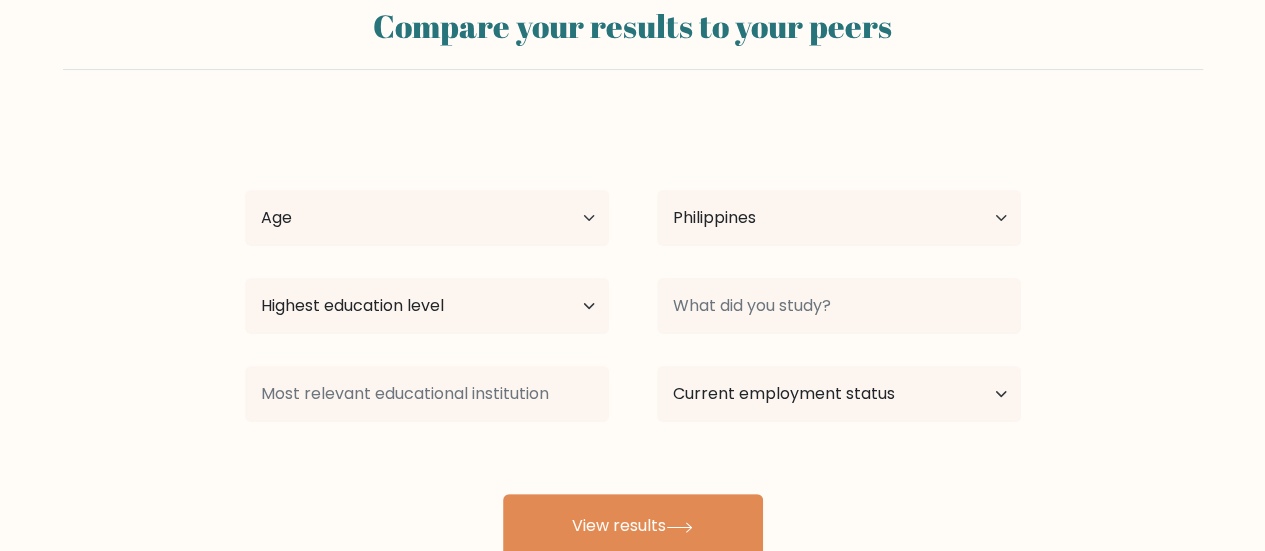 scroll, scrollTop: 0, scrollLeft: 0, axis: both 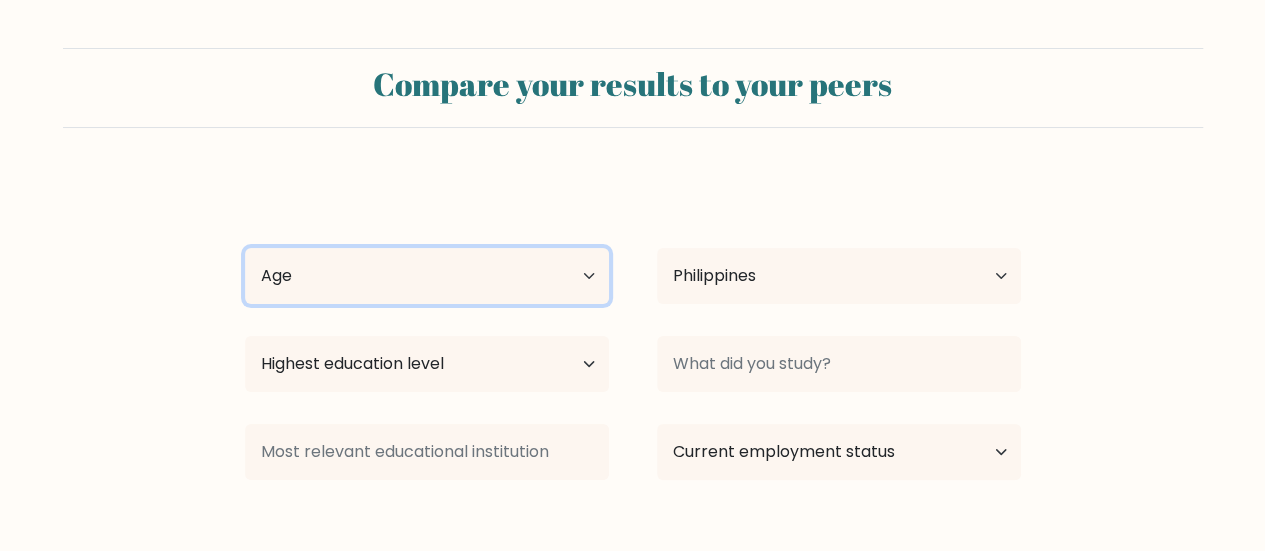 click on "Age
Under 18 years old
18-24 years old
25-34 years old
35-44 years old
45-54 years old
55-64 years old
65 years old and above" at bounding box center [427, 276] 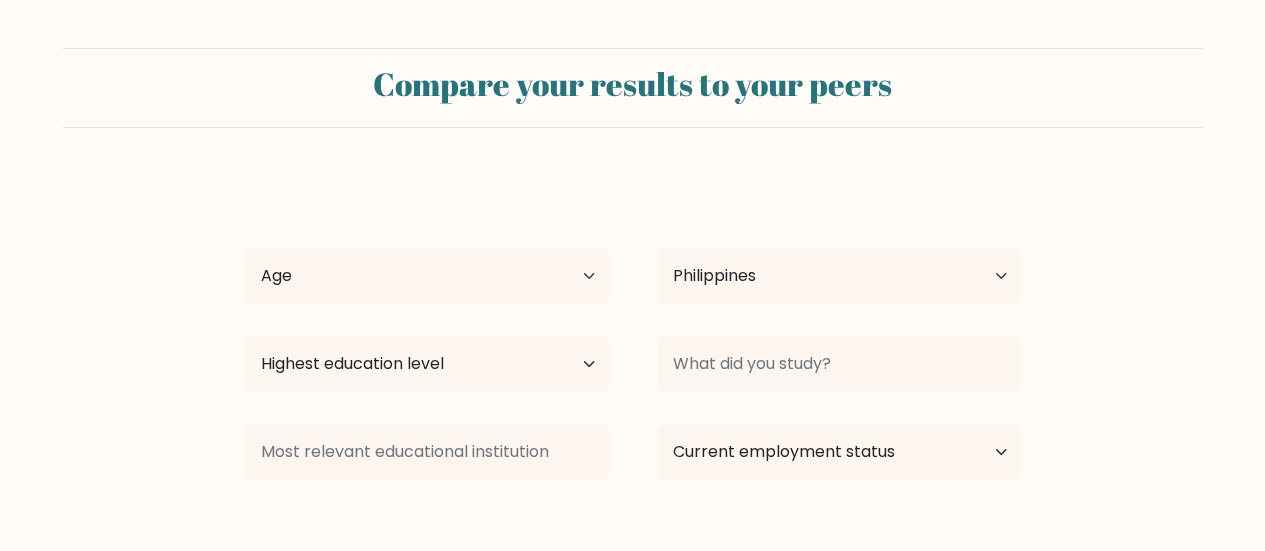 click on "Mary
Batucan
Age
Under 18 years old
18-24 years old
25-34 years old
35-44 years old
45-54 years old
55-64 years old
65 years old and above
Country
Afghanistan
Albania
Algeria
American Samoa
Andorra
Angola
Anguilla
Antarctica
Antigua and Barbuda
Argentina
Armenia
Aruba
Australia
Austria
Azerbaijan
Bahamas
Bahrain
Bangladesh
Barbados
Belarus
Belgium
Belize
Benin
Bermuda
Bhutan
Bolivia
Bonaire, Sint Eustatius and Saba
Bosnia and Herzegovina
Botswana
Bouvet Island
Brazil
Brunei Chad" at bounding box center [633, 396] 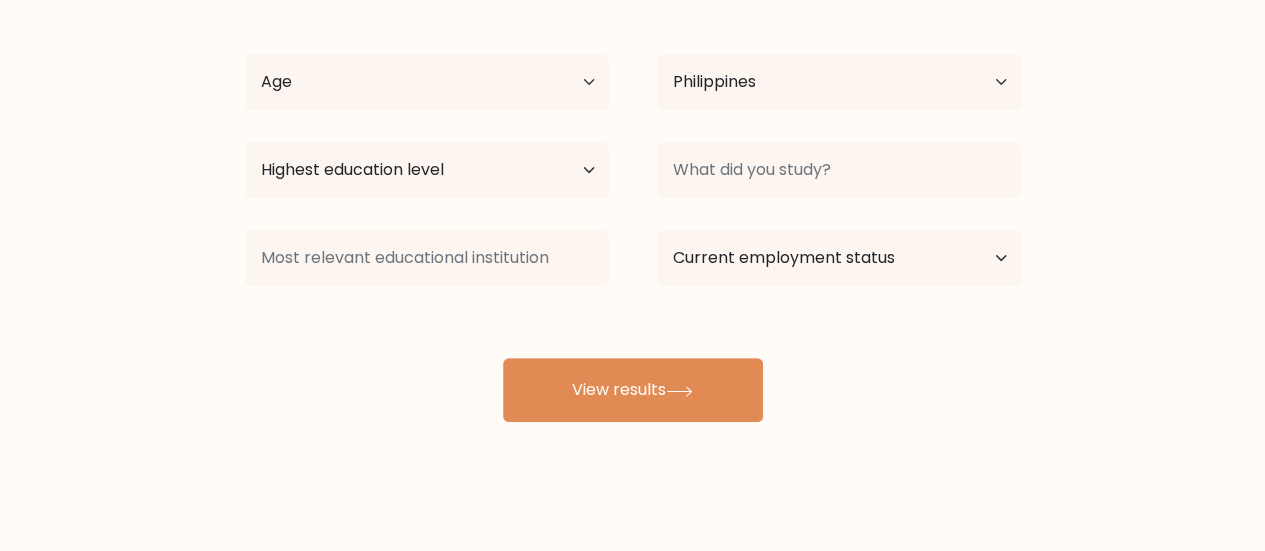 scroll, scrollTop: 204, scrollLeft: 0, axis: vertical 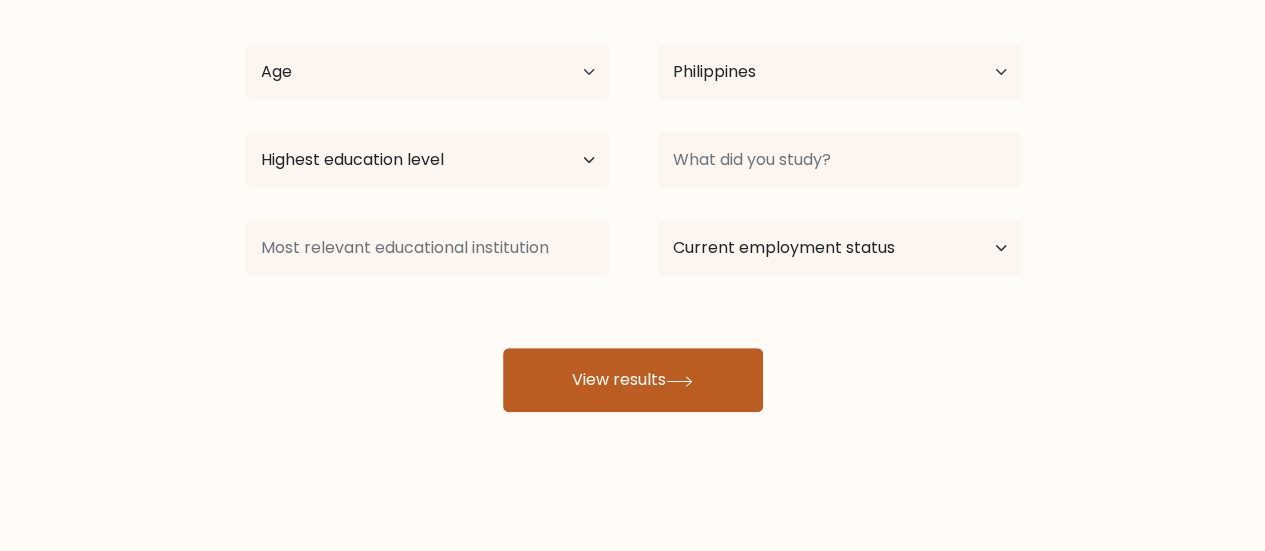 click on "View results" at bounding box center [633, 380] 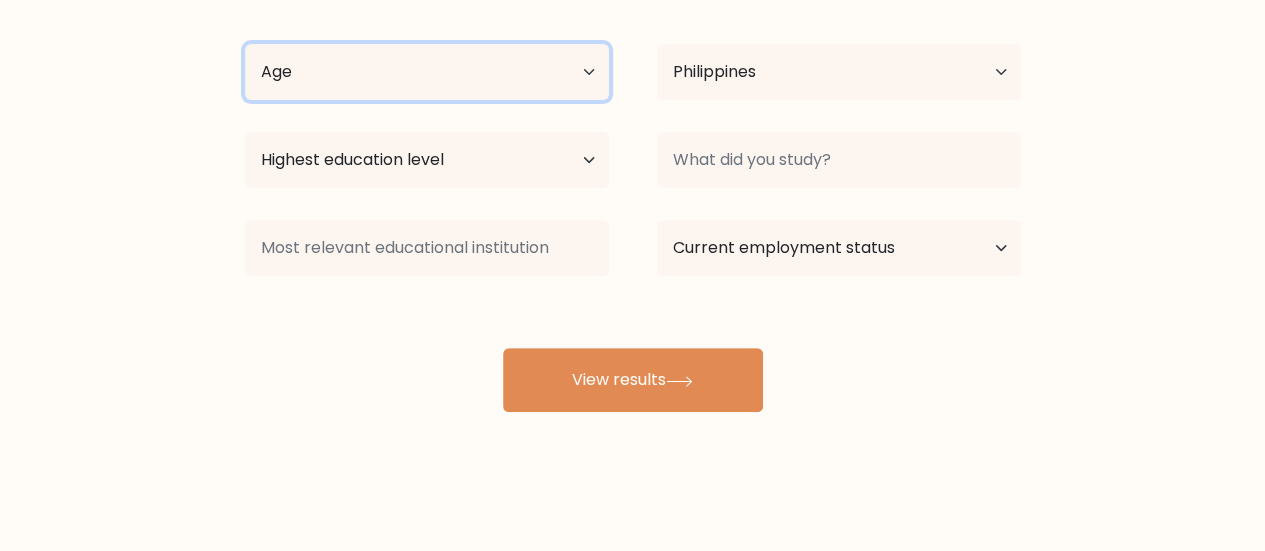 click on "Age
Under 18 years old
18-24 years old
25-34 years old
35-44 years old
45-54 years old
55-64 years old
65 years old and above" at bounding box center (427, 72) 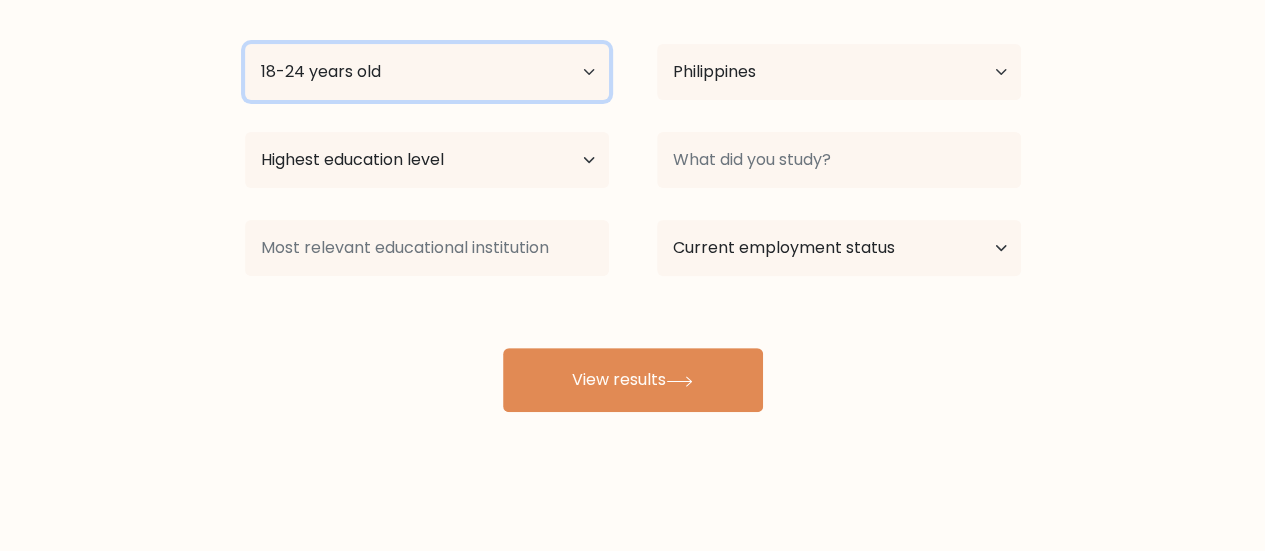 click on "Age
Under 18 years old
18-24 years old
25-34 years old
35-44 years old
45-54 years old
55-64 years old
65 years old and above" at bounding box center [427, 72] 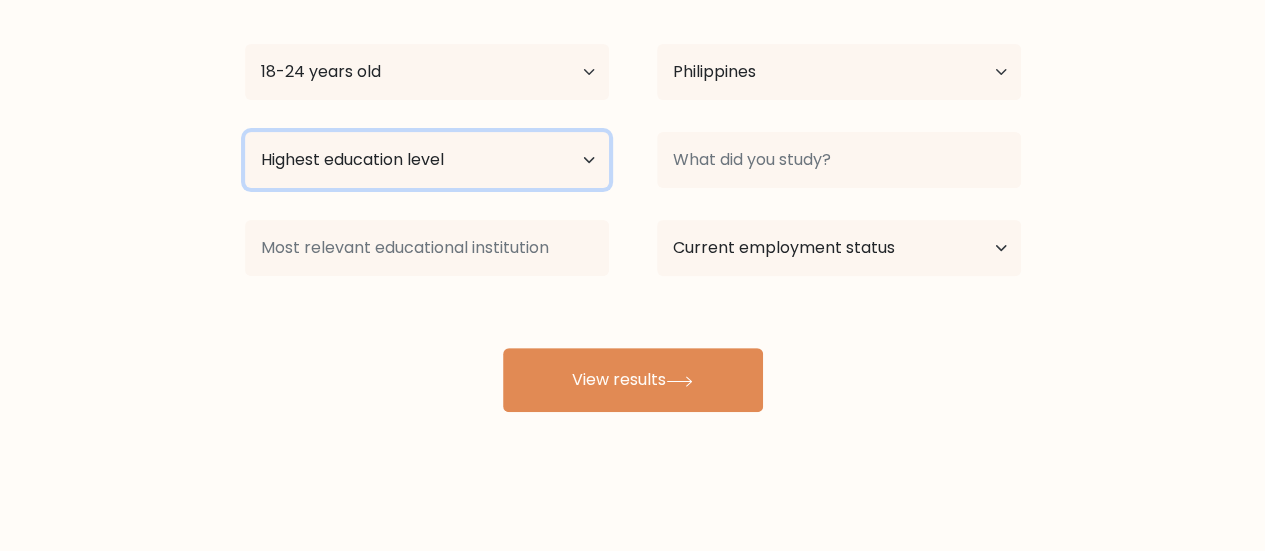 click on "Highest education level
No schooling
Primary
Lower Secondary
Upper Secondary
Occupation Specific
Bachelor's degree
Master's degree
Doctoral degree" at bounding box center [427, 160] 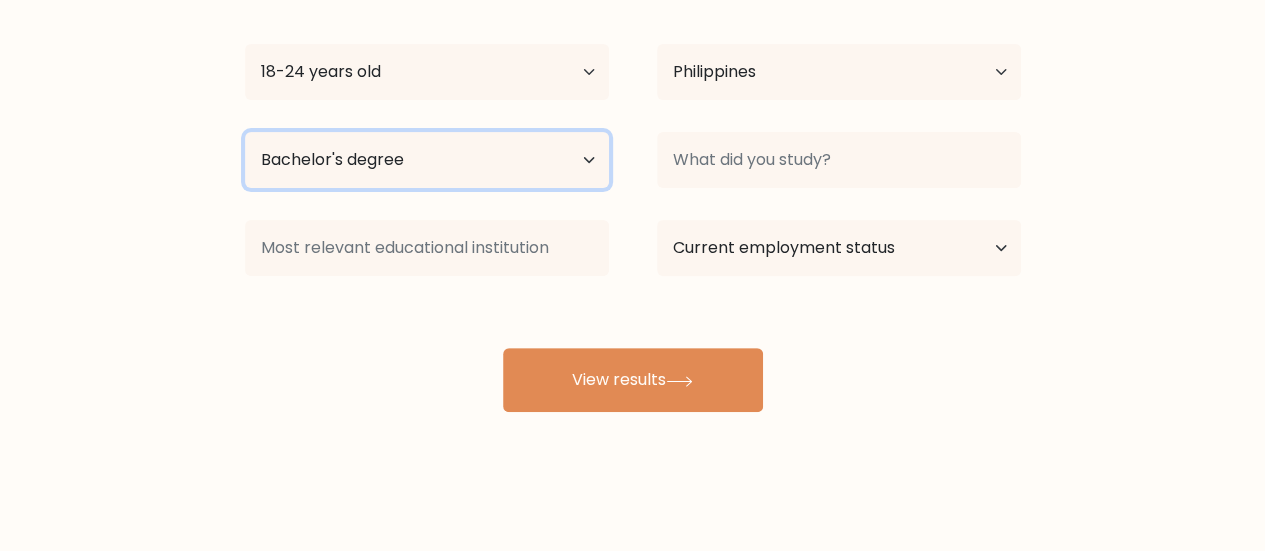 click on "Highest education level
No schooling
Primary
Lower Secondary
Upper Secondary
Occupation Specific
Bachelor's degree
Master's degree
Doctoral degree" at bounding box center [427, 160] 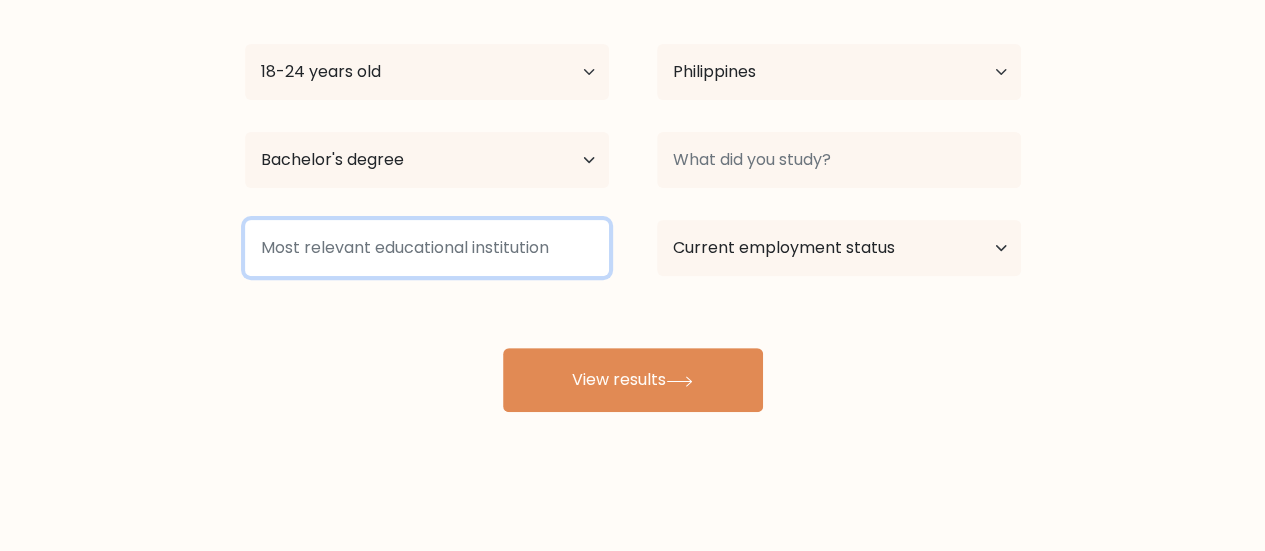 click at bounding box center [427, 248] 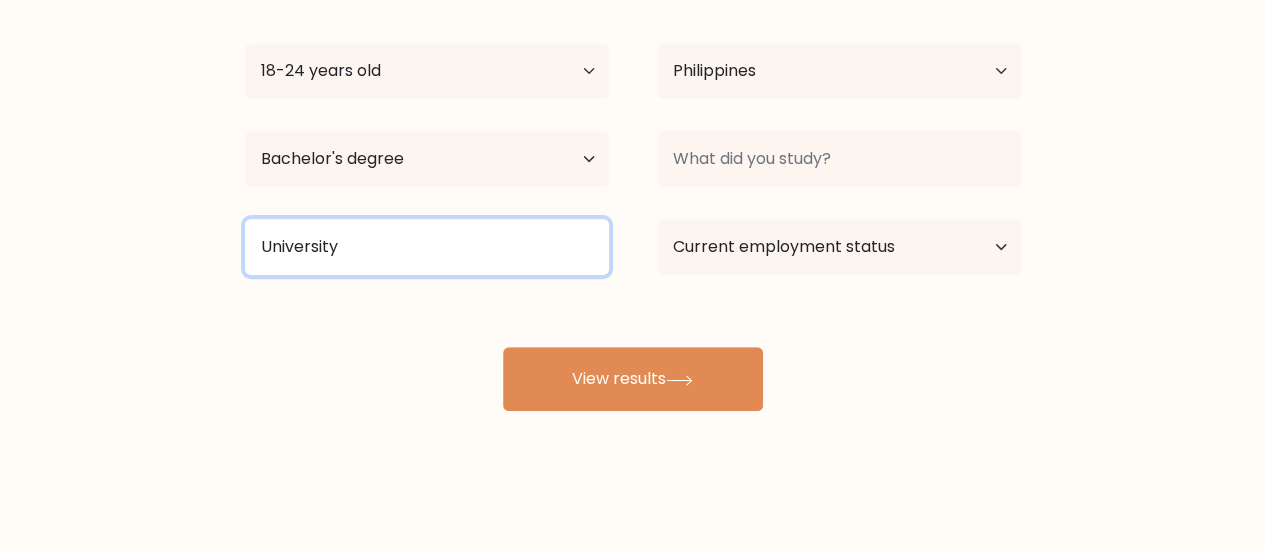 scroll, scrollTop: 206, scrollLeft: 0, axis: vertical 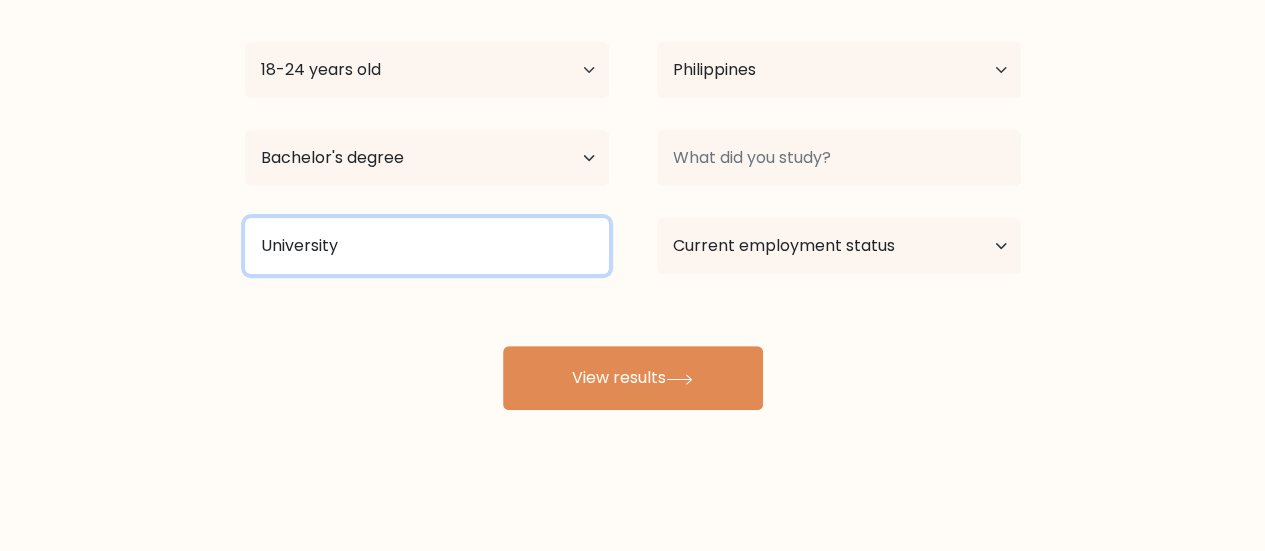 click on "University" at bounding box center (427, 246) 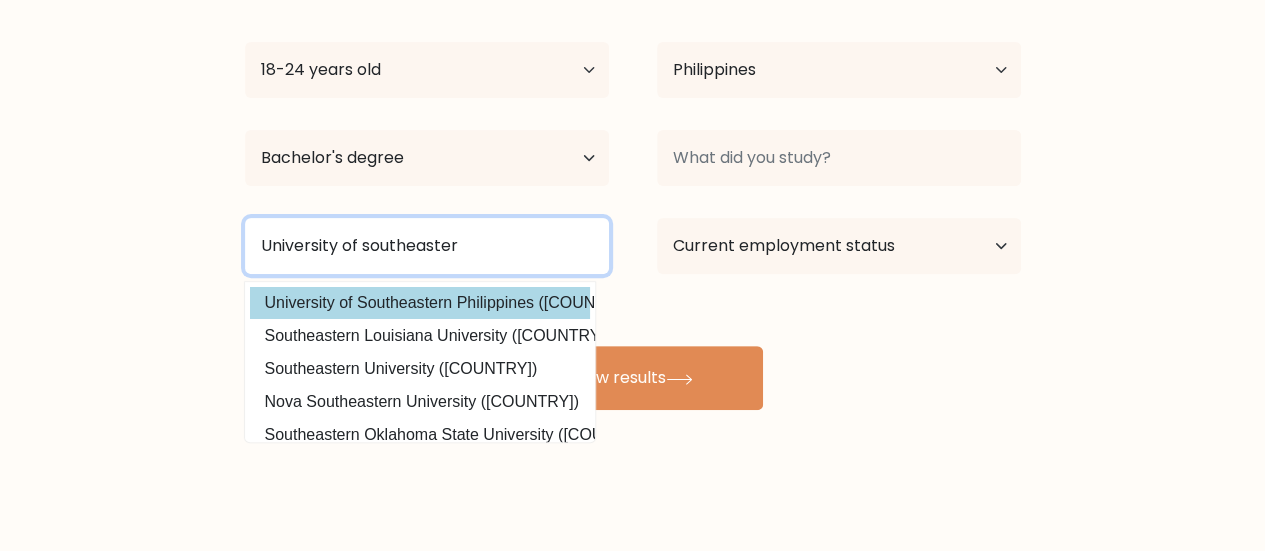 type on "University of southeaster" 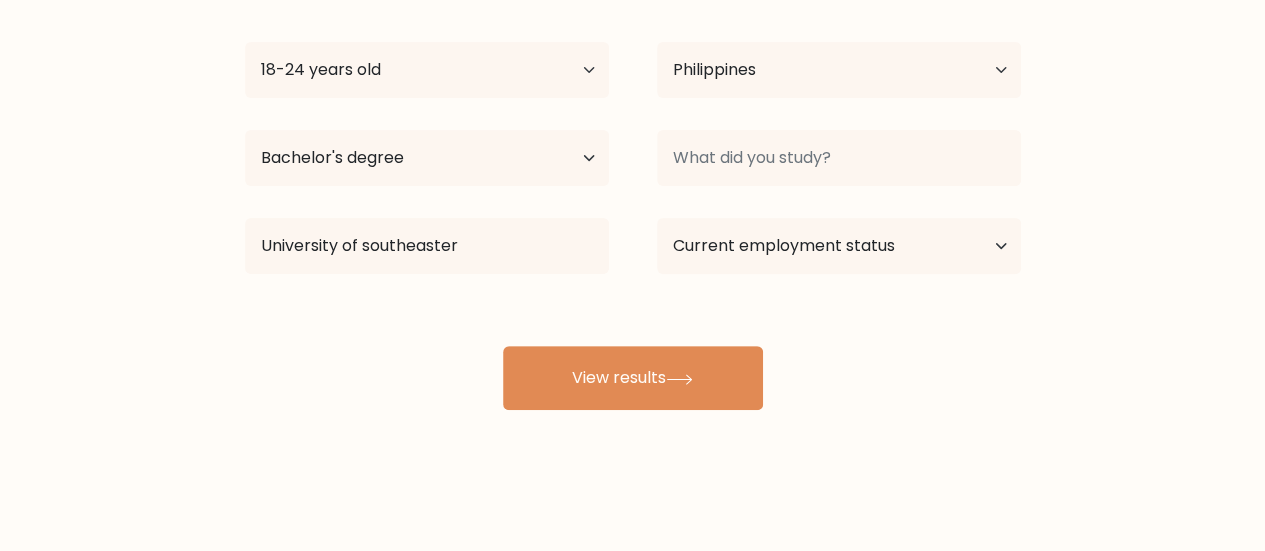 click on "Mary
Batucan
Age
Under 18 years old
18-24 years old
25-34 years old
35-44 years old
45-54 years old
55-64 years old
65 years old and above
Country
Afghanistan
Albania
Algeria
American Samoa
Andorra
Angola
Anguilla
Antarctica
Antigua and Barbuda
Argentina
Armenia
Aruba
Australia
Austria
Azerbaijan
Bahamas
Bahrain
Bangladesh
Barbados
Belarus
Belgium
Belize
Benin
Bermuda
Bhutan
Bolivia
Bonaire, Sint Eustatius and Saba
Bosnia and Herzegovina
Botswana
Bouvet Island
Brazil
Brunei Chad" at bounding box center [633, 190] 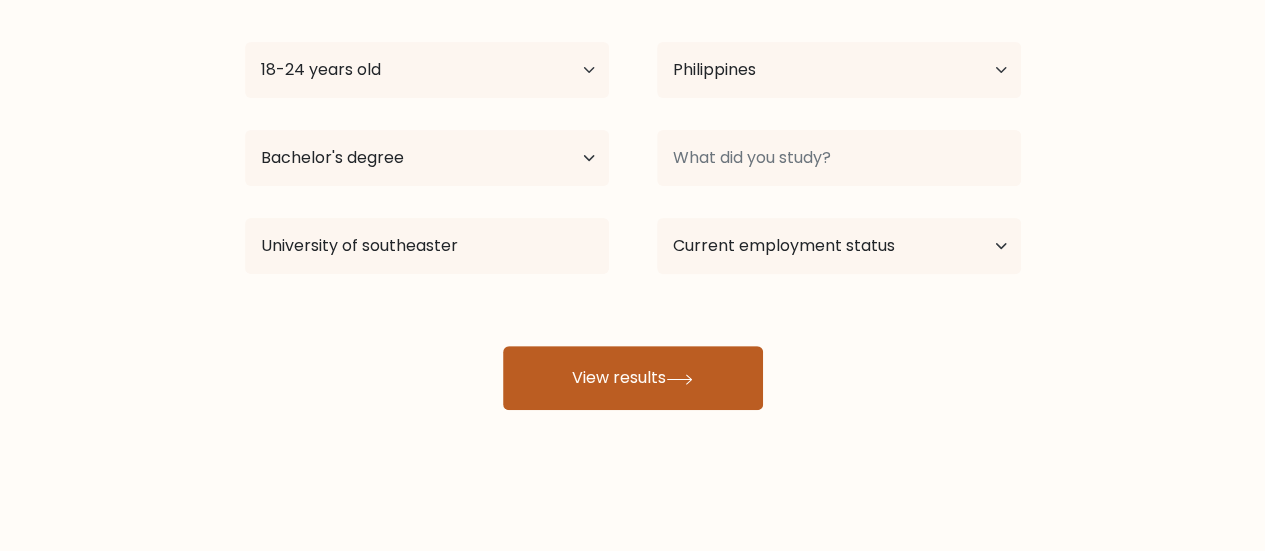 click on "View results" at bounding box center [633, 378] 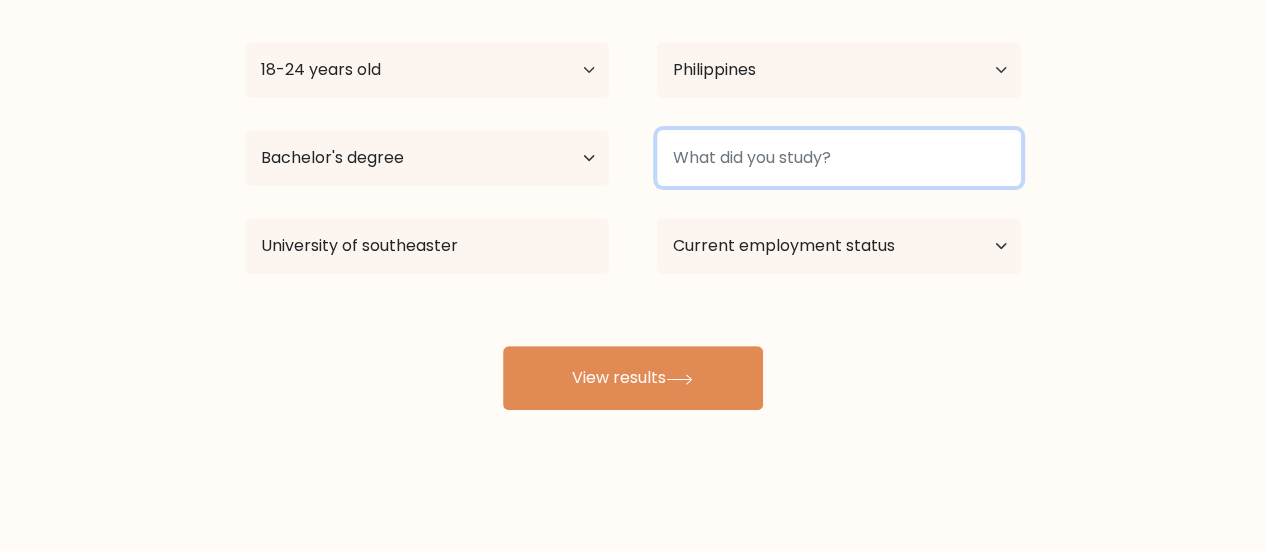 click at bounding box center (839, 158) 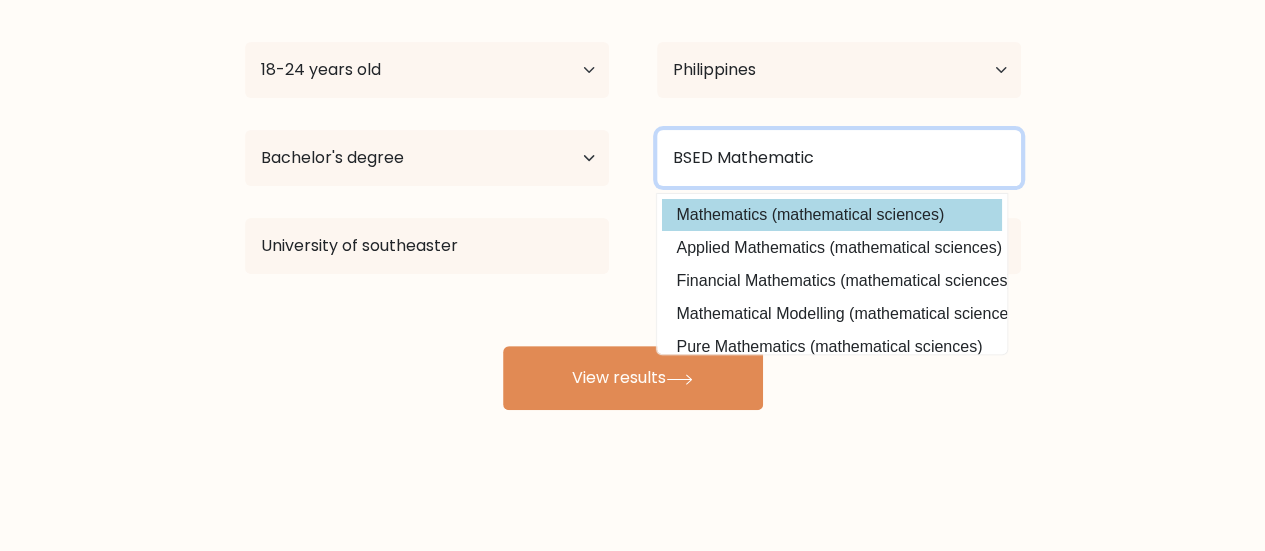 type on "BSED Mathematic" 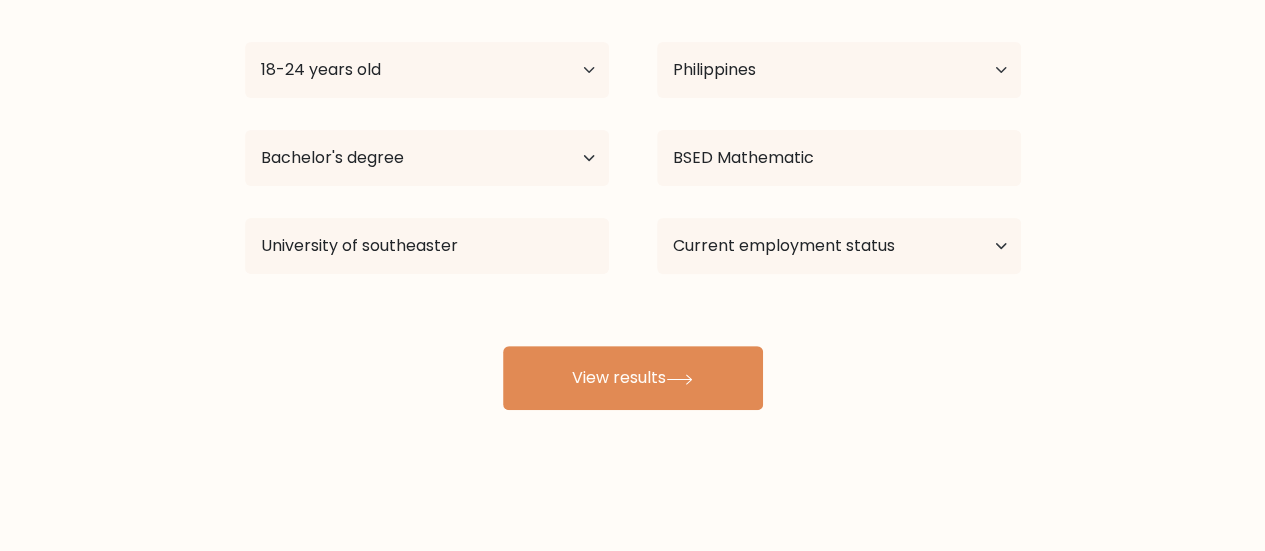 click on "Mary
Batucan
Age
Under 18 years old
18-24 years old
25-34 years old
35-44 years old
45-54 years old
55-64 years old
65 years old and above
Country
Afghanistan
Albania
Algeria
American Samoa
Andorra
Angola
Anguilla
Antarctica
Antigua and Barbuda
Argentina
Armenia
Aruba
Australia
Austria
Azerbaijan
Bahamas
Bahrain
Bangladesh
Barbados
Belarus
Belgium
Belize
Benin
Bermuda
Bhutan
Bolivia
Bonaire, Sint Eustatius and Saba
Bosnia and Herzegovina
Botswana
Bouvet Island
Brazil
Brunei Chad" at bounding box center [633, 190] 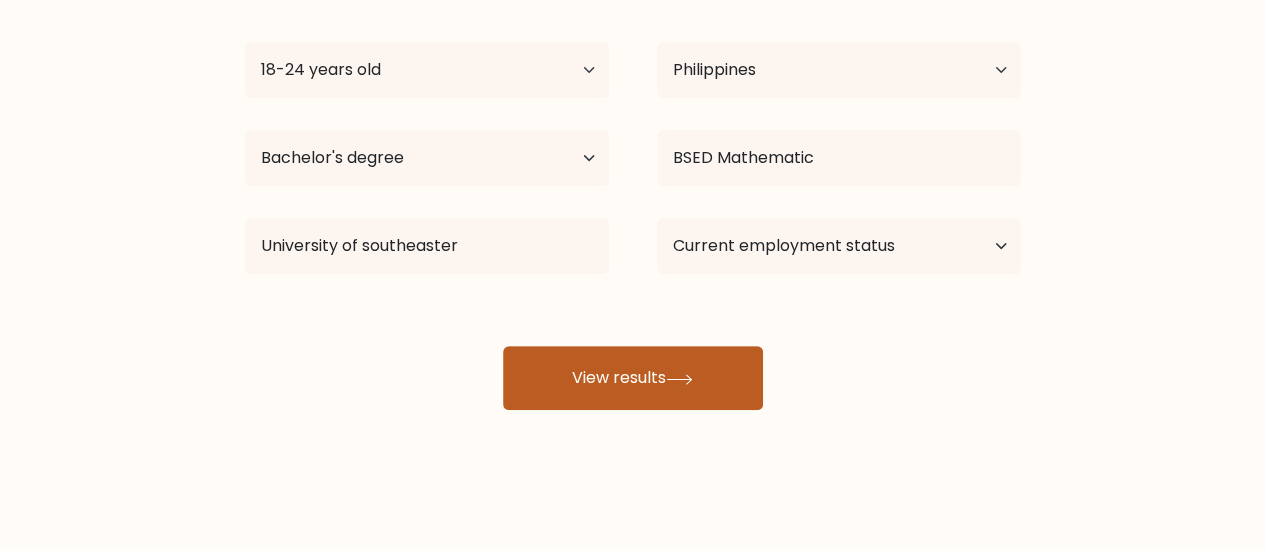 click on "View results" at bounding box center (633, 378) 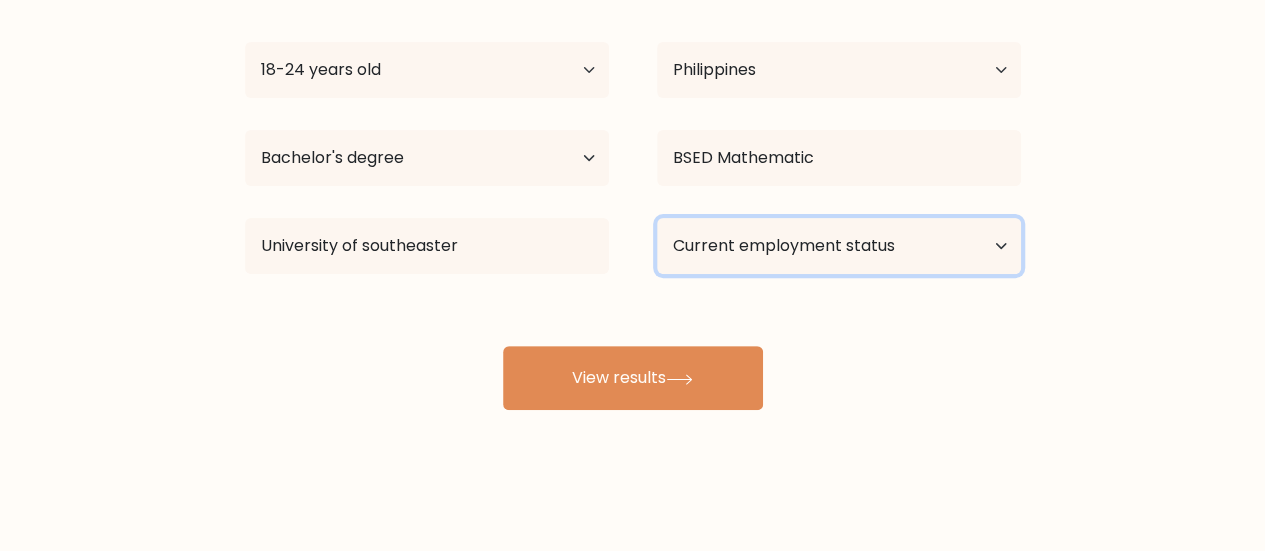 click on "Current employment status
Employed
Student
Retired
Other / prefer not to answer" at bounding box center (839, 246) 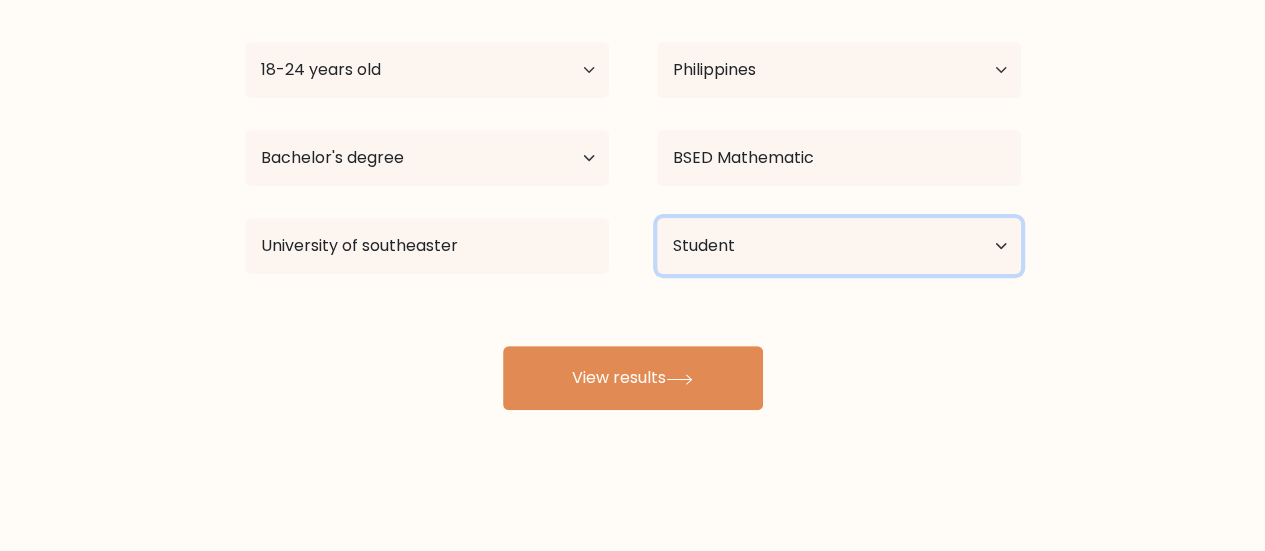 click on "Current employment status
Employed
Student
Retired
Other / prefer not to answer" at bounding box center [839, 246] 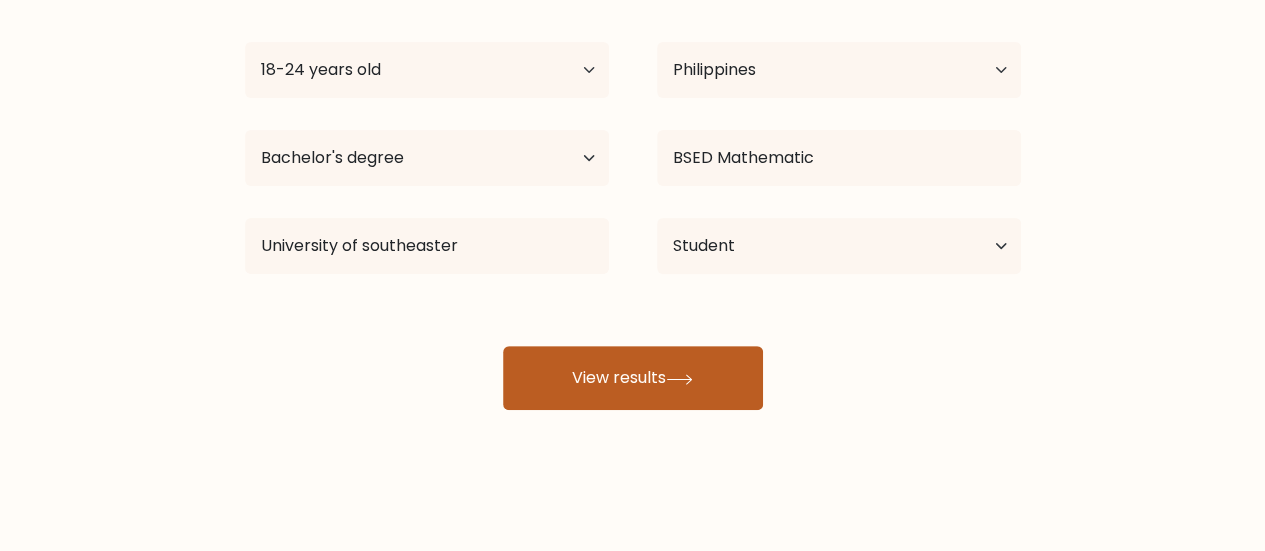 click on "View results" at bounding box center [633, 378] 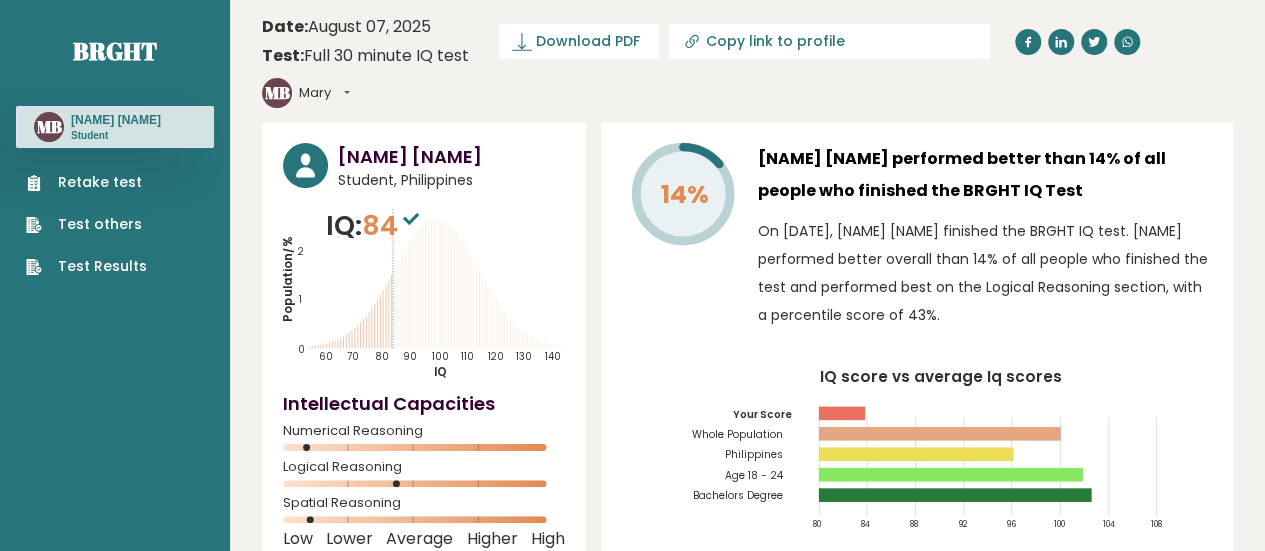 scroll, scrollTop: 8, scrollLeft: 0, axis: vertical 